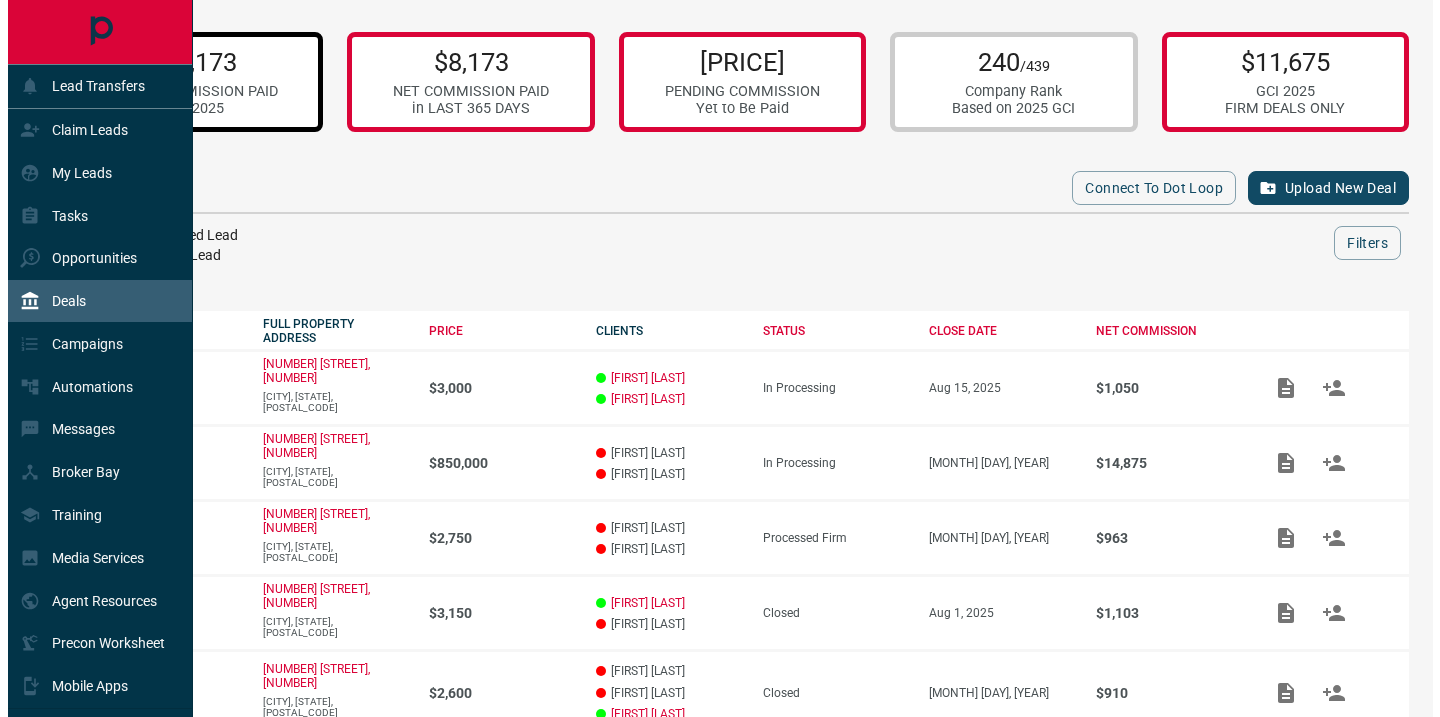 scroll, scrollTop: 0, scrollLeft: 0, axis: both 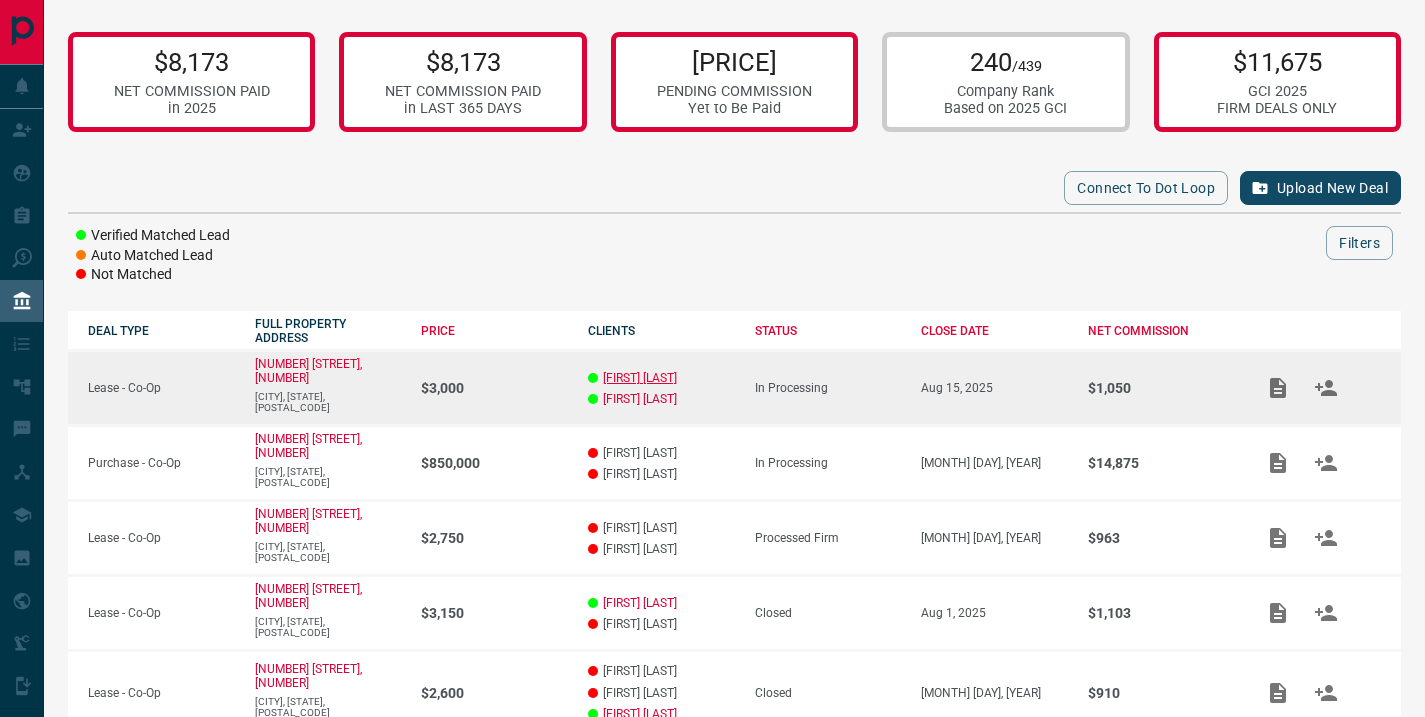 click on "[FIRST] [LAST]" at bounding box center (640, 378) 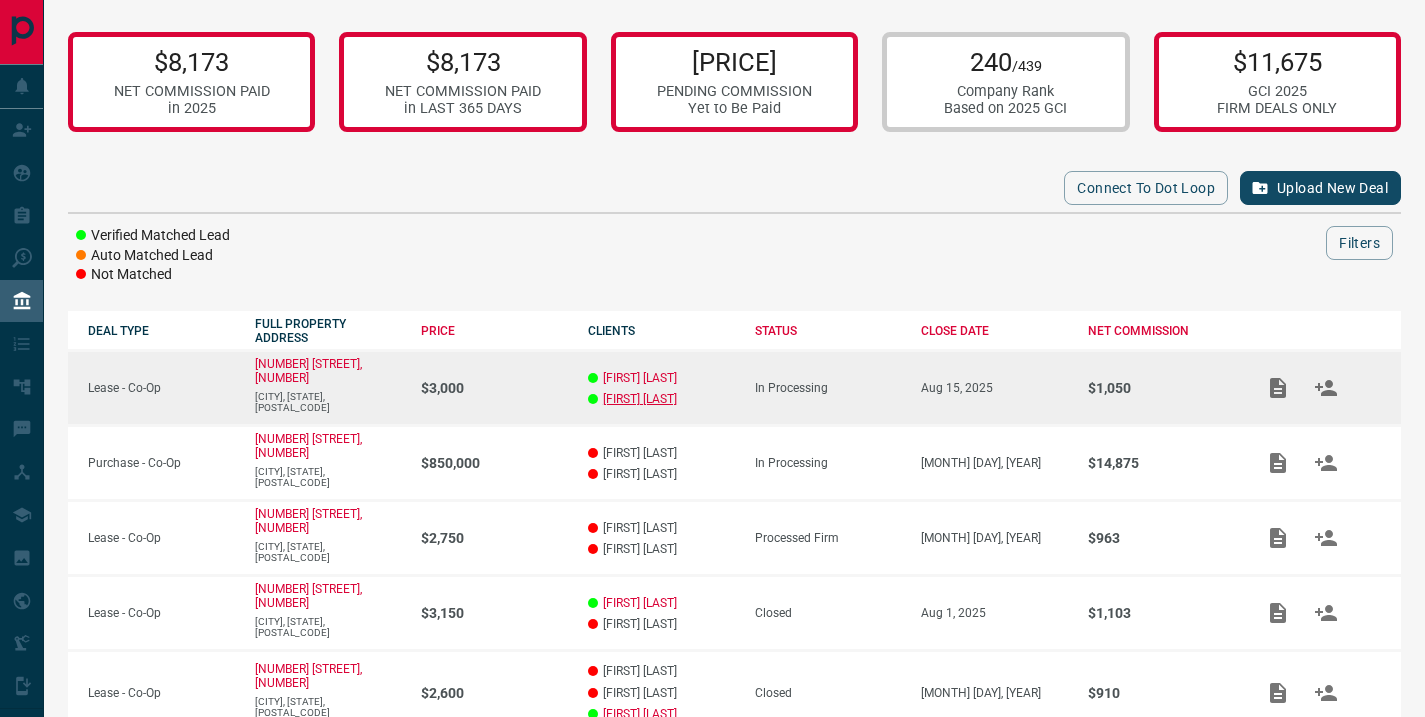 click on "[FIRST] [LAST]" at bounding box center [640, 399] 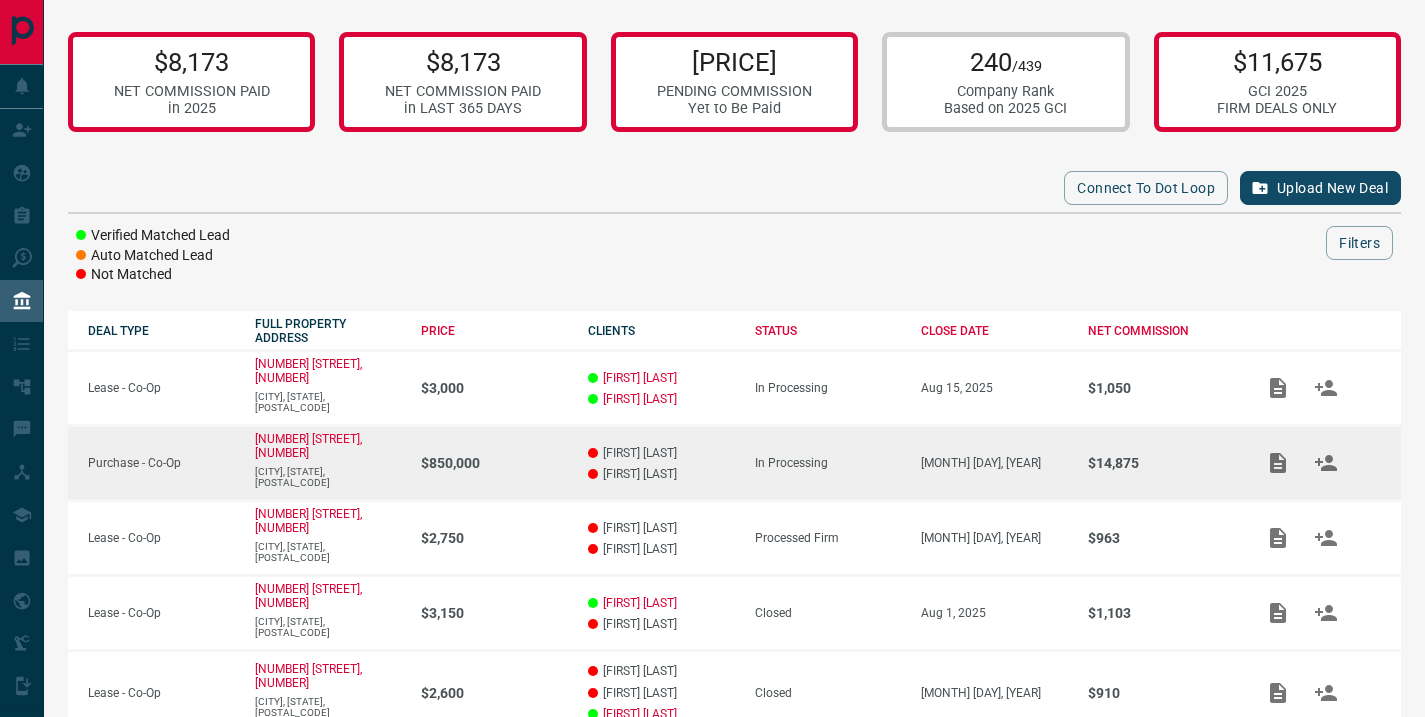 click on "[FIRST] [LAST]" at bounding box center (661, 453) 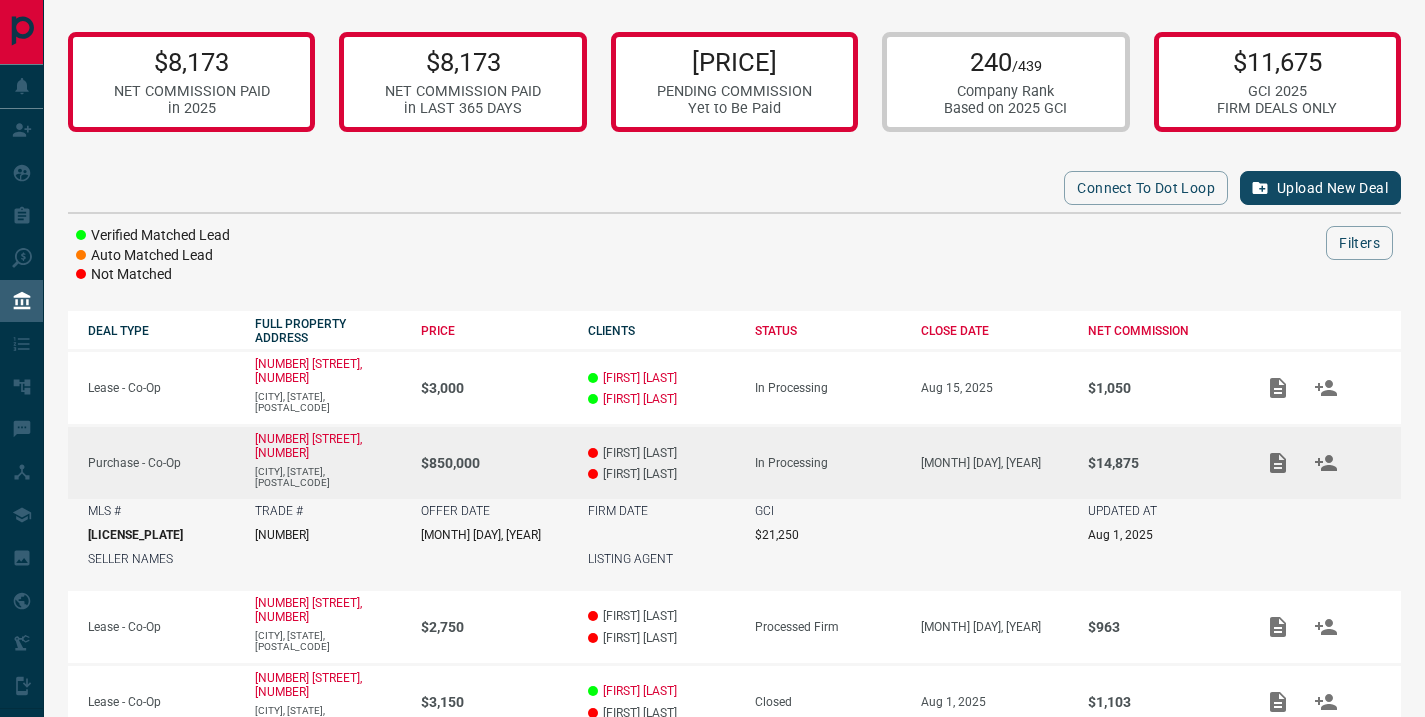 click on "[FIRST] [LAST]" at bounding box center (661, 453) 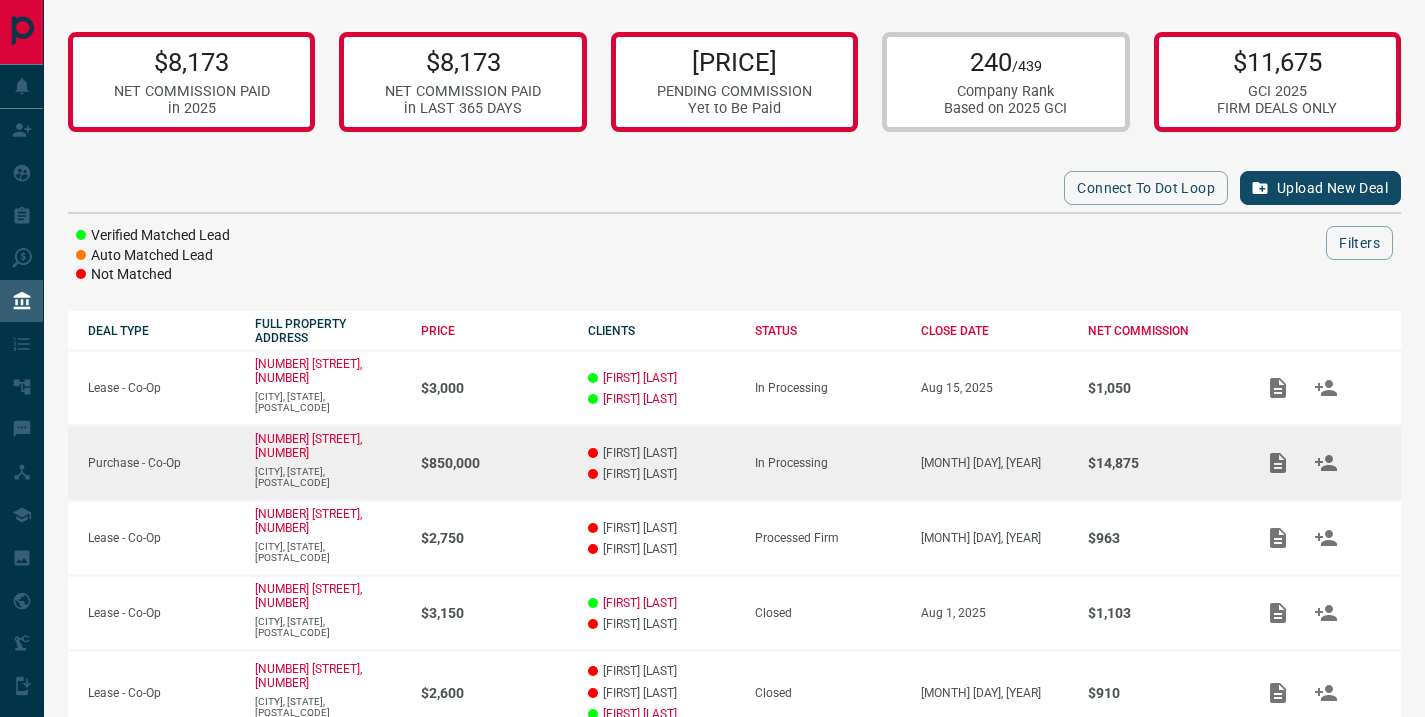 click on "[FIRST] [LAST]" at bounding box center (661, 453) 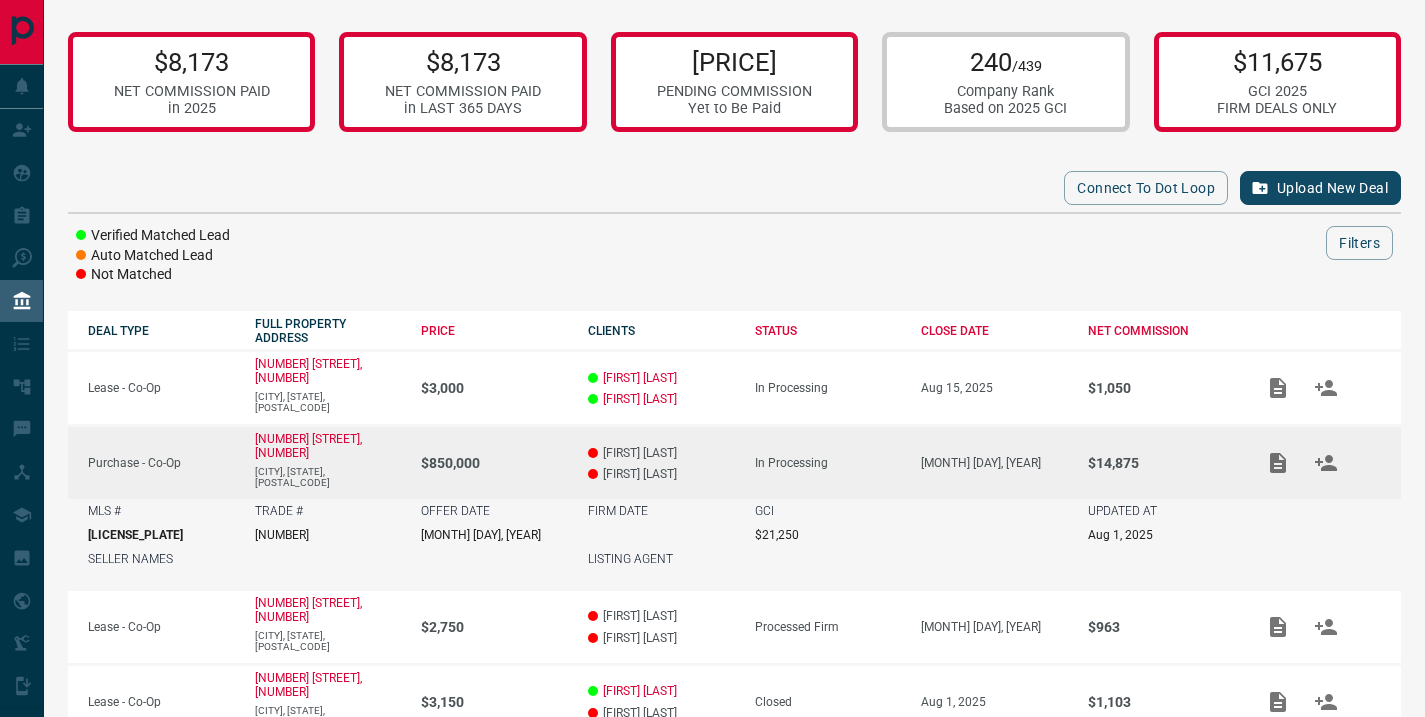 click on "[FIRST] [LAST]" at bounding box center [661, 474] 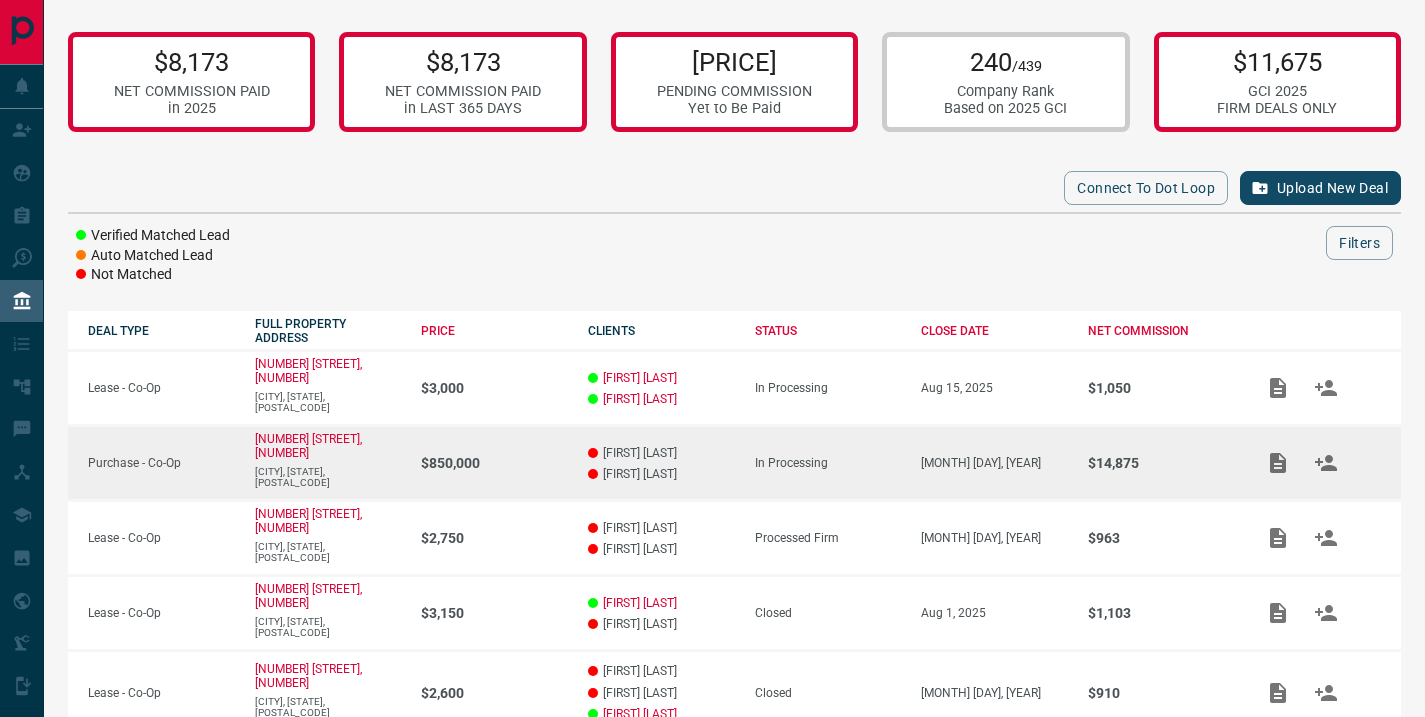 click on "[FIRST] [LAST]" at bounding box center [661, 474] 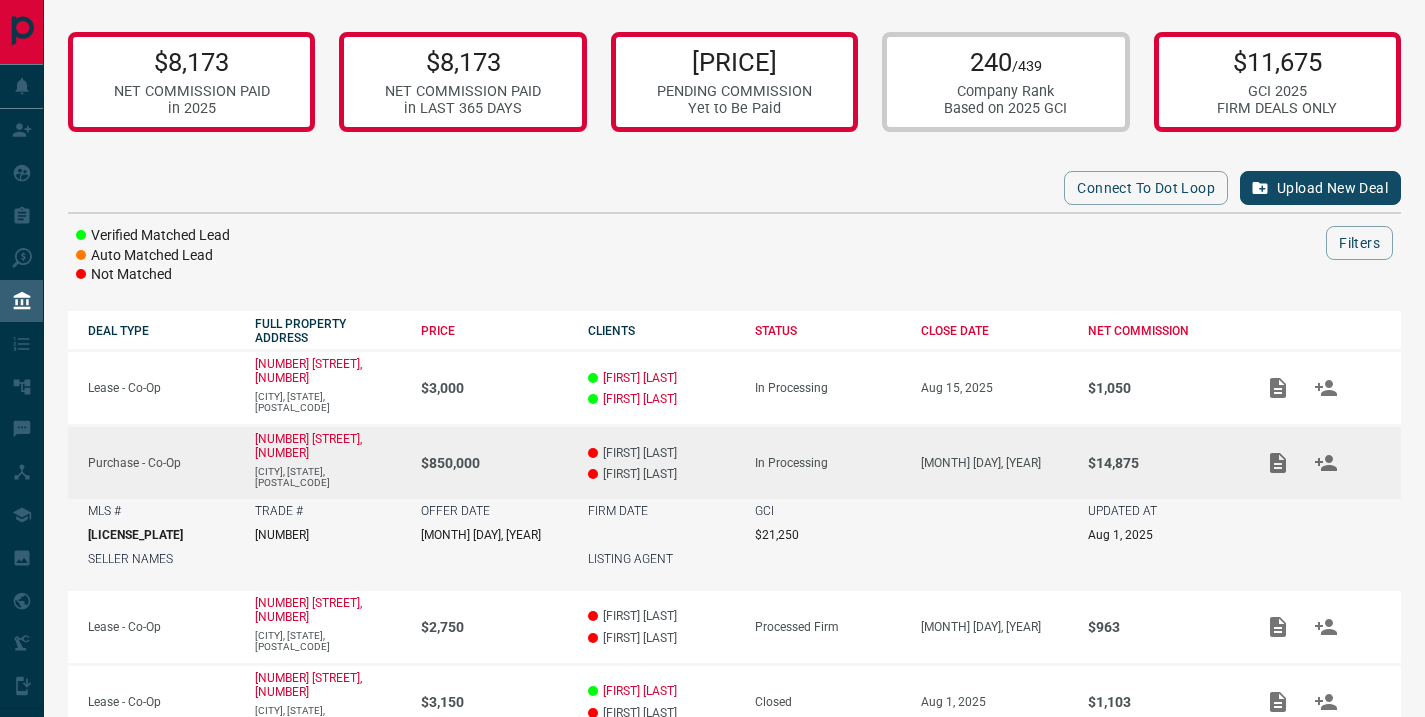 click at bounding box center [796, 243] 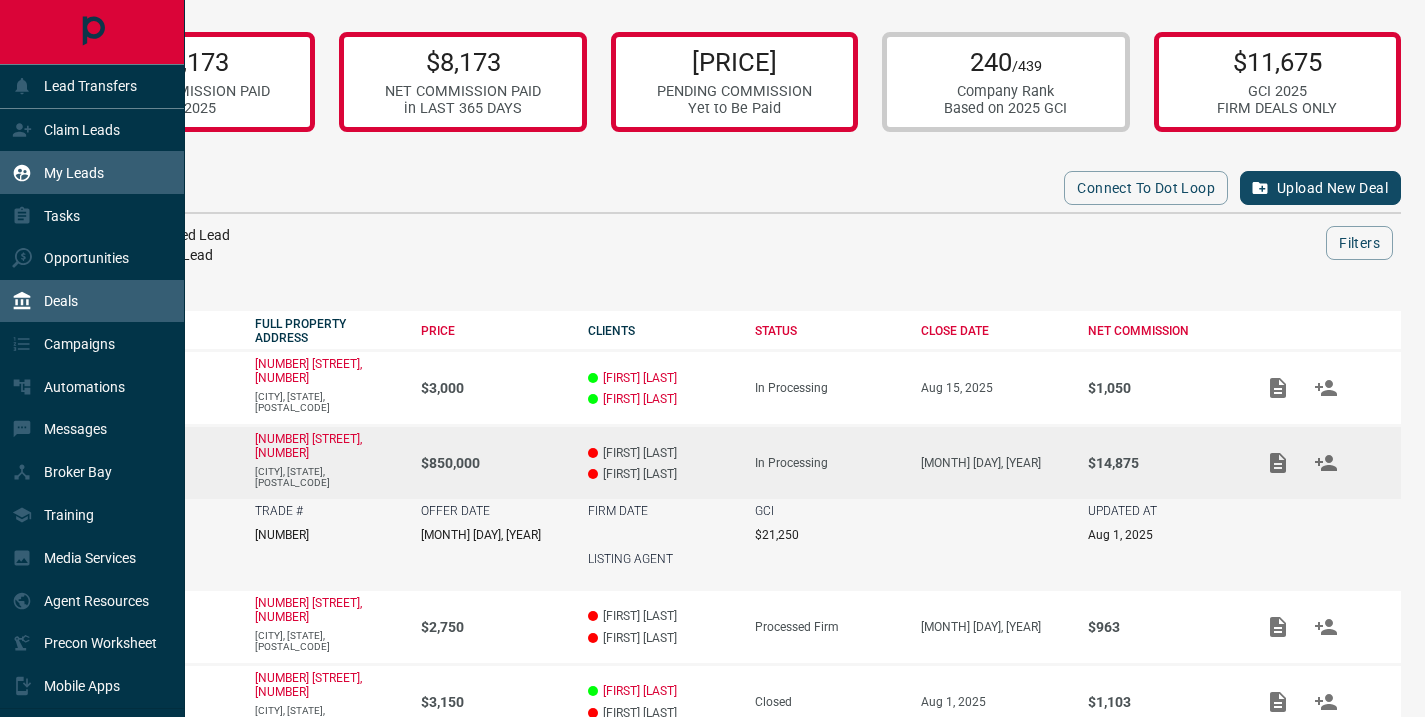 click on "My Leads" at bounding box center [74, 173] 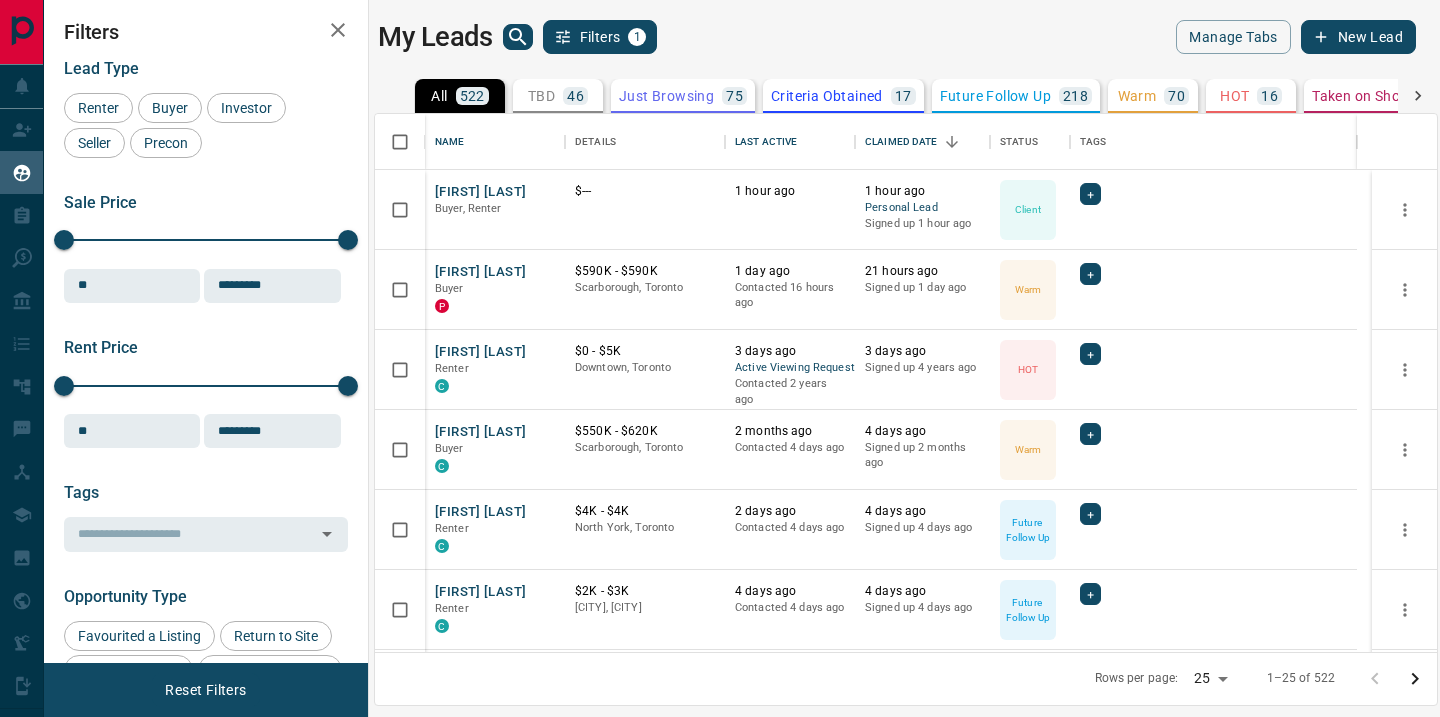 scroll, scrollTop: 16, scrollLeft: 16, axis: both 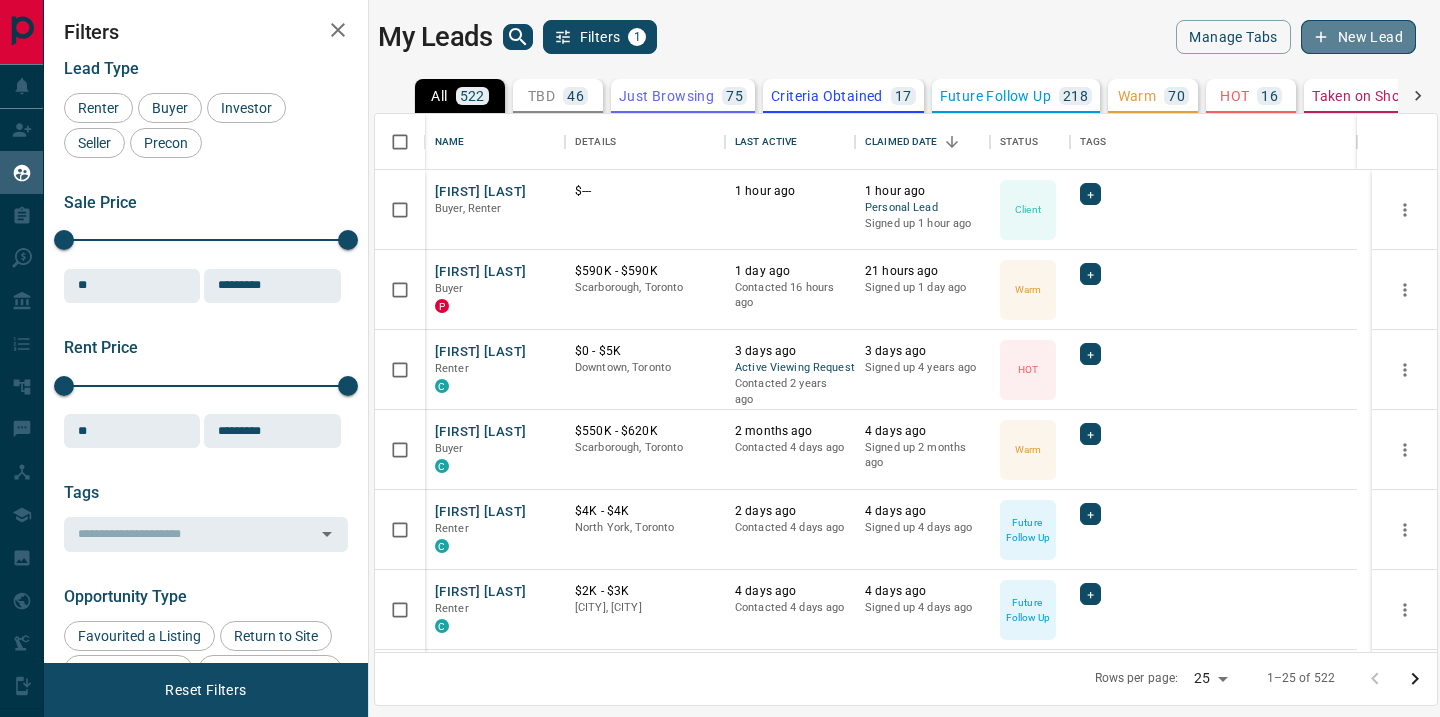 click 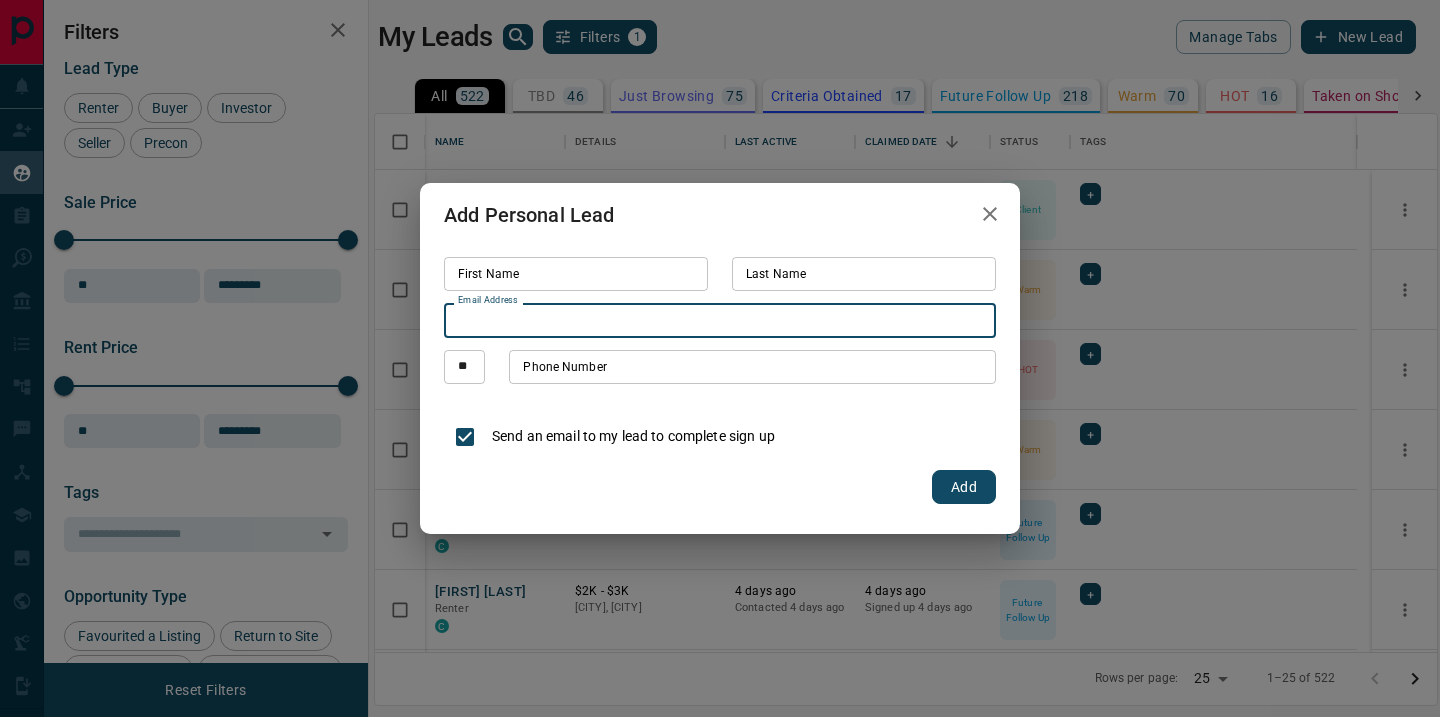 click on "Email Address" at bounding box center [720, 320] 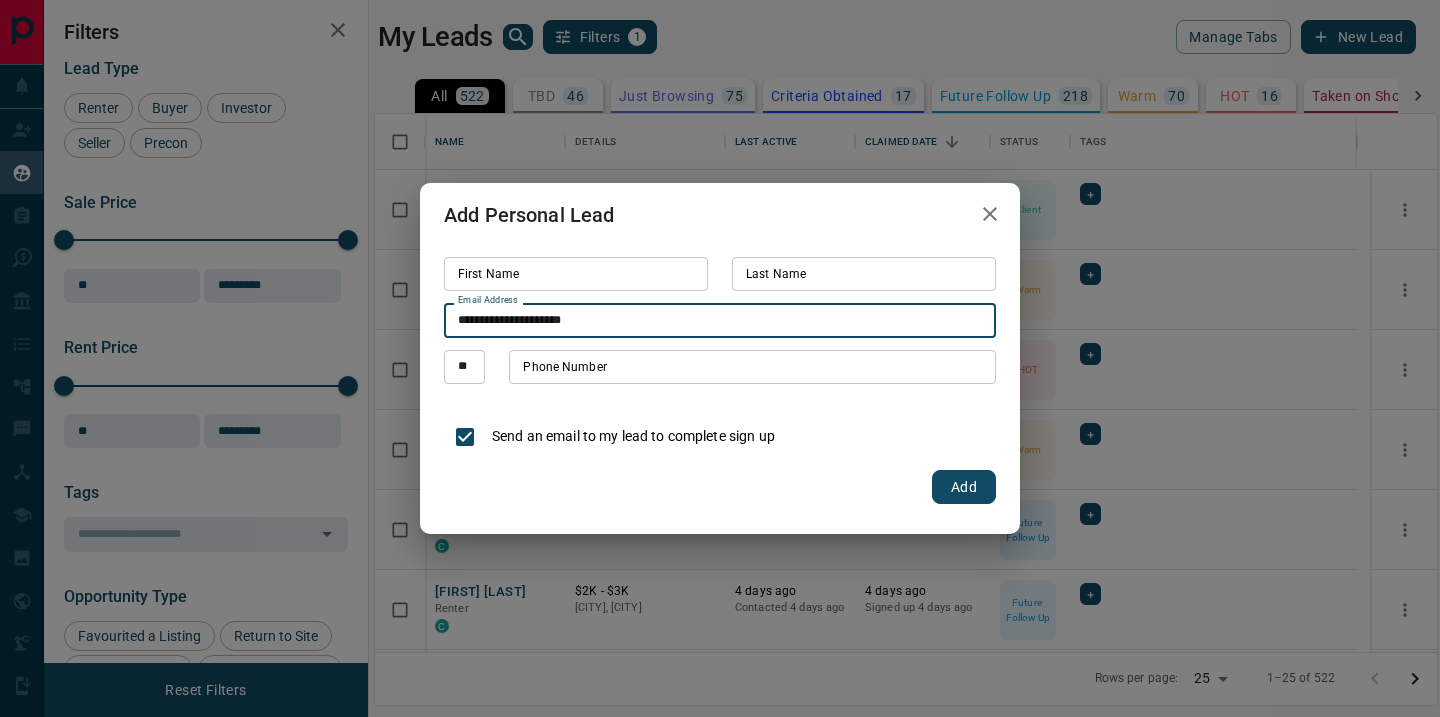 type on "**********" 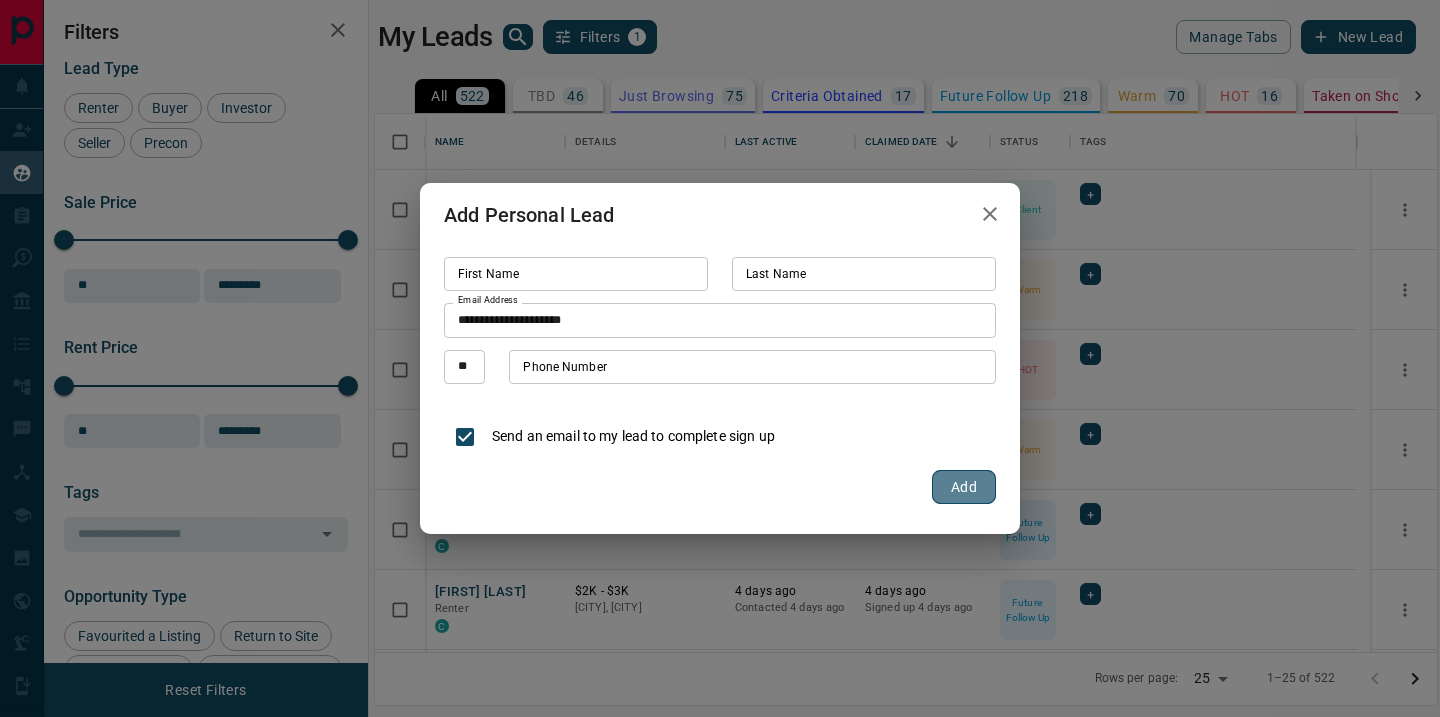 click on "Add" at bounding box center (964, 487) 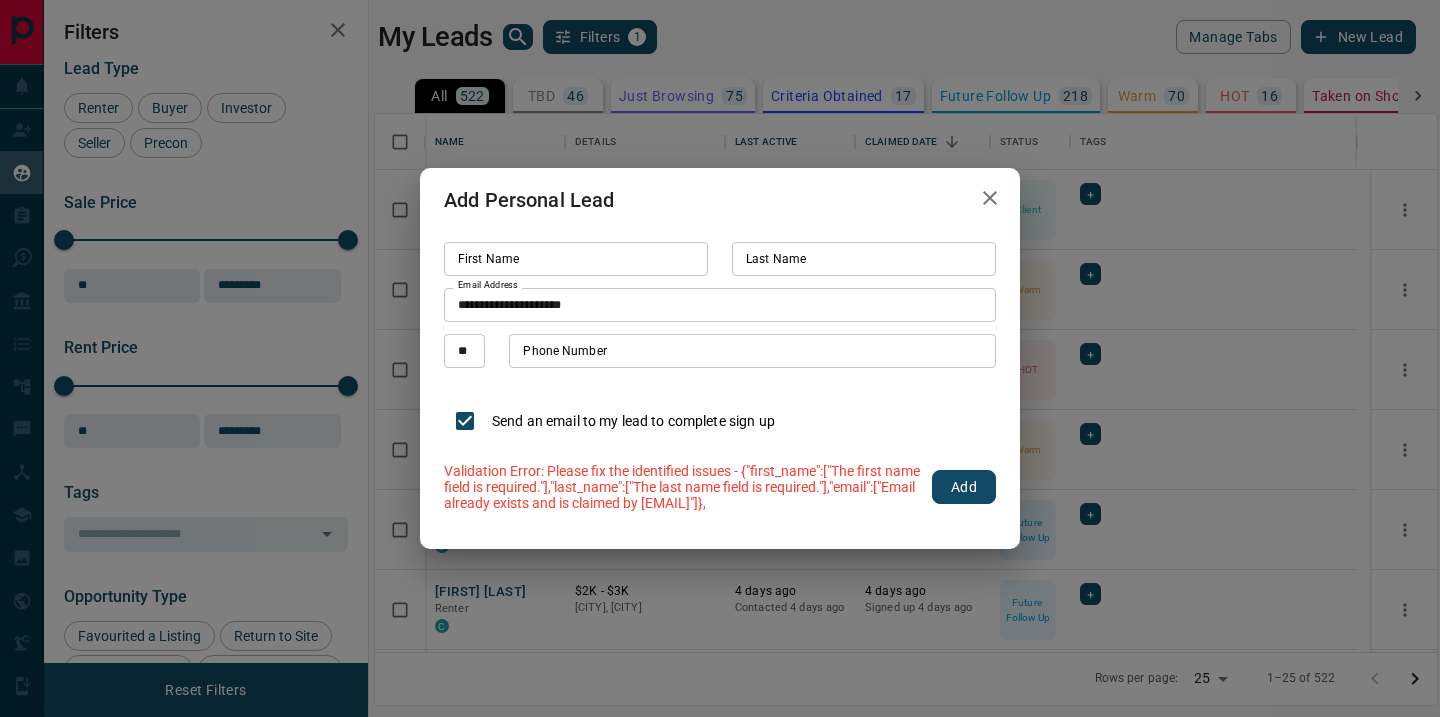 drag, startPoint x: 900, startPoint y: 502, endPoint x: 807, endPoint y: 501, distance: 93.00538 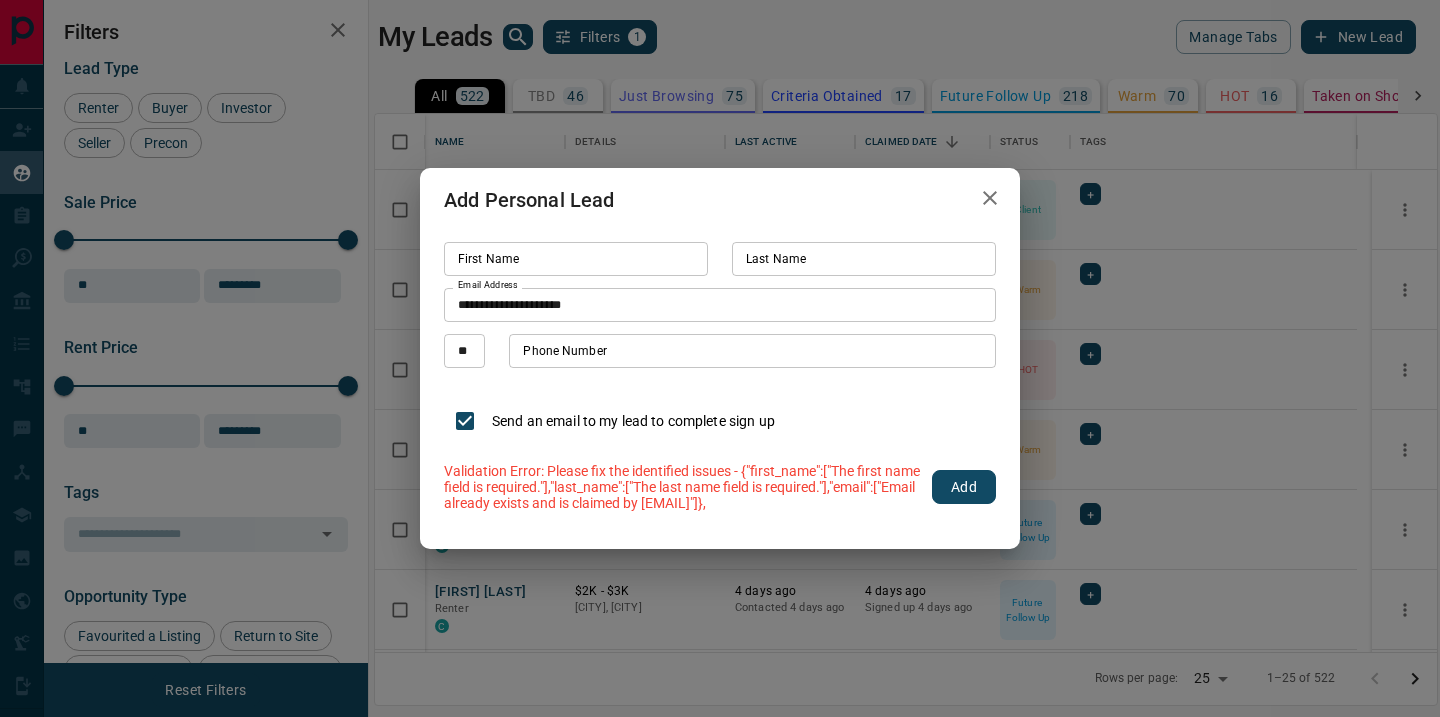 click on "Validation Error: Please fix the identified issues - {"first_name":["The first name field is required."],"last_name":["The last name field is required."],"email":["Email already exists and is claimed by [EMAIL]"]}," at bounding box center (682, 487) 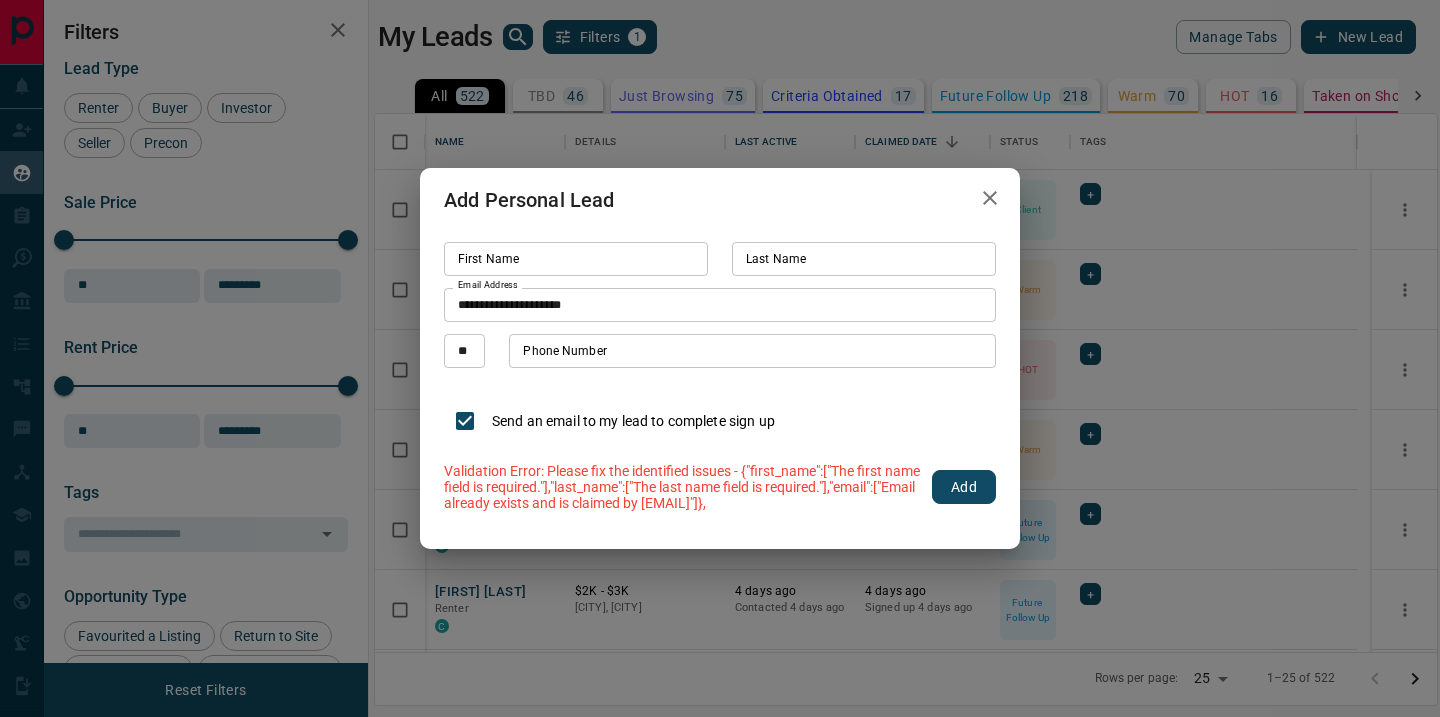 copy on "[EMAIL]" 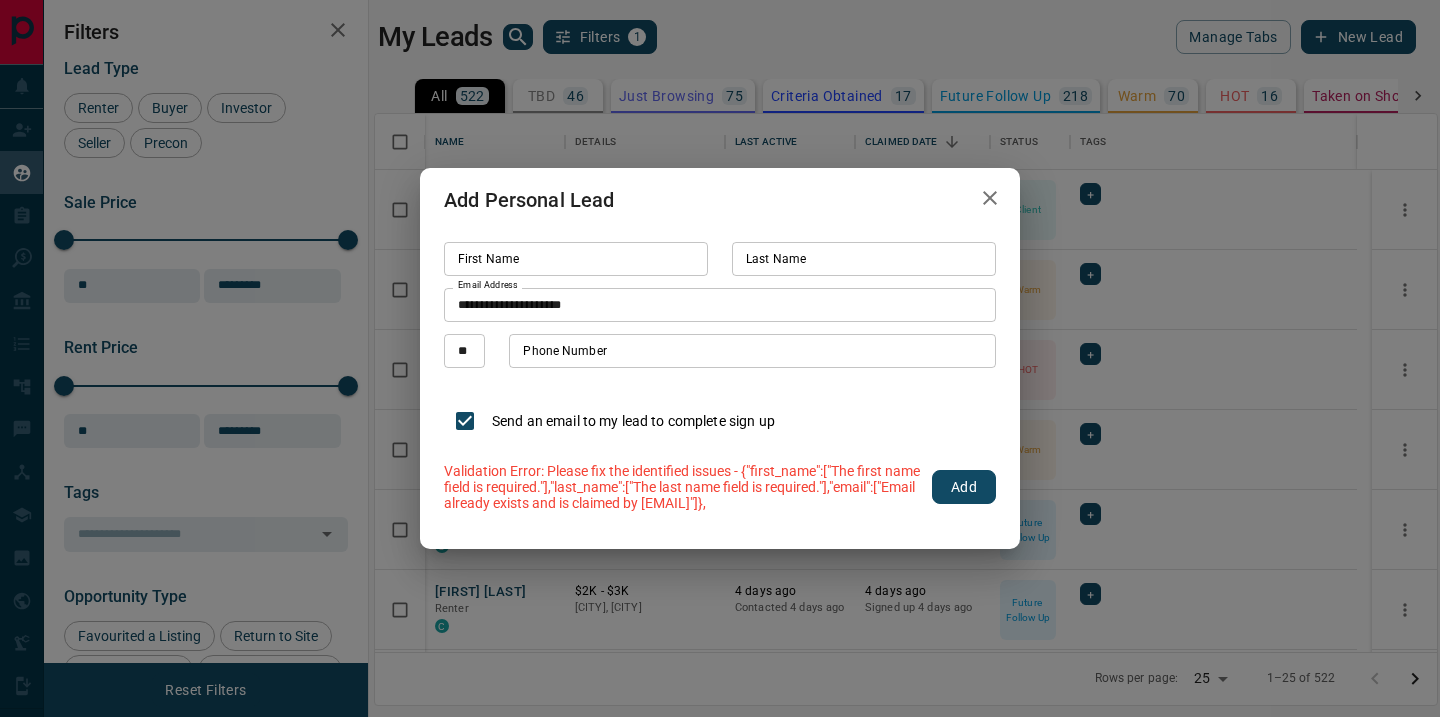 click 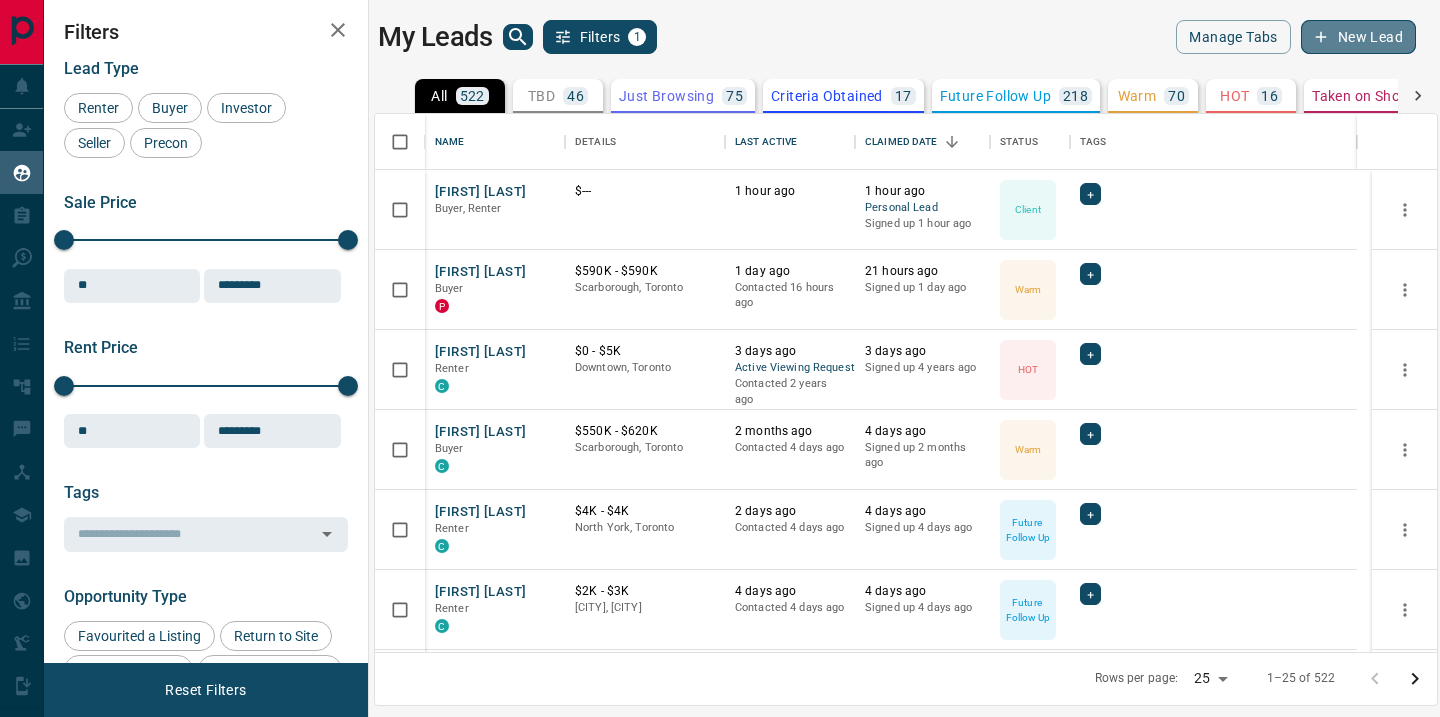 click 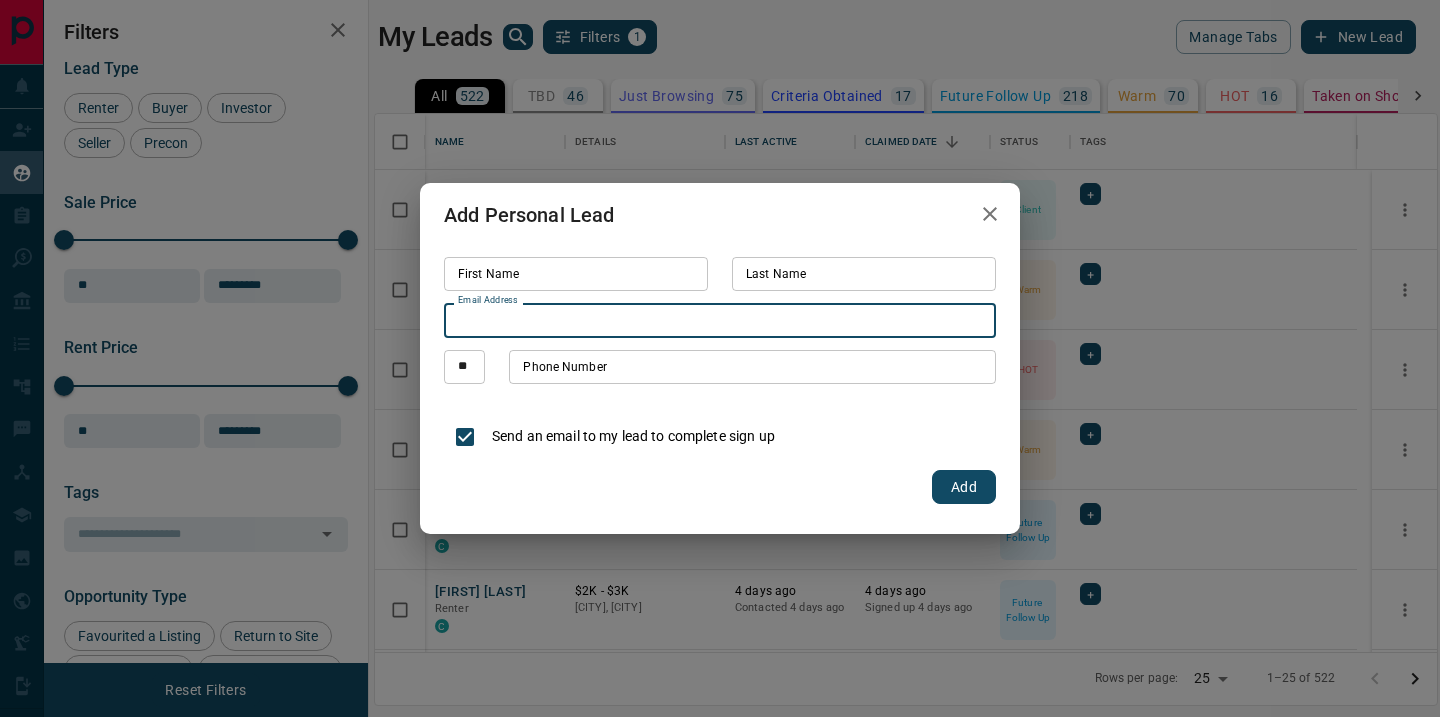 click on "Email Address" at bounding box center (720, 320) 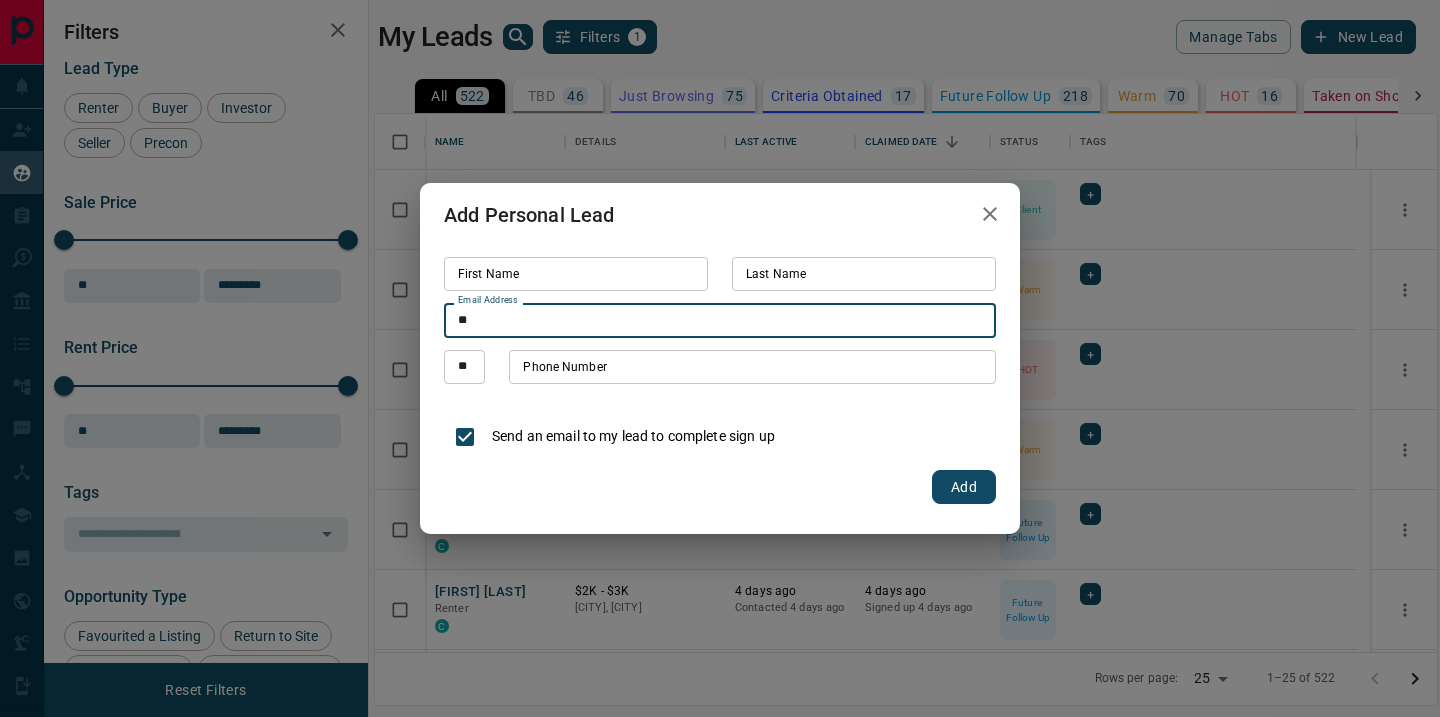 type on "*" 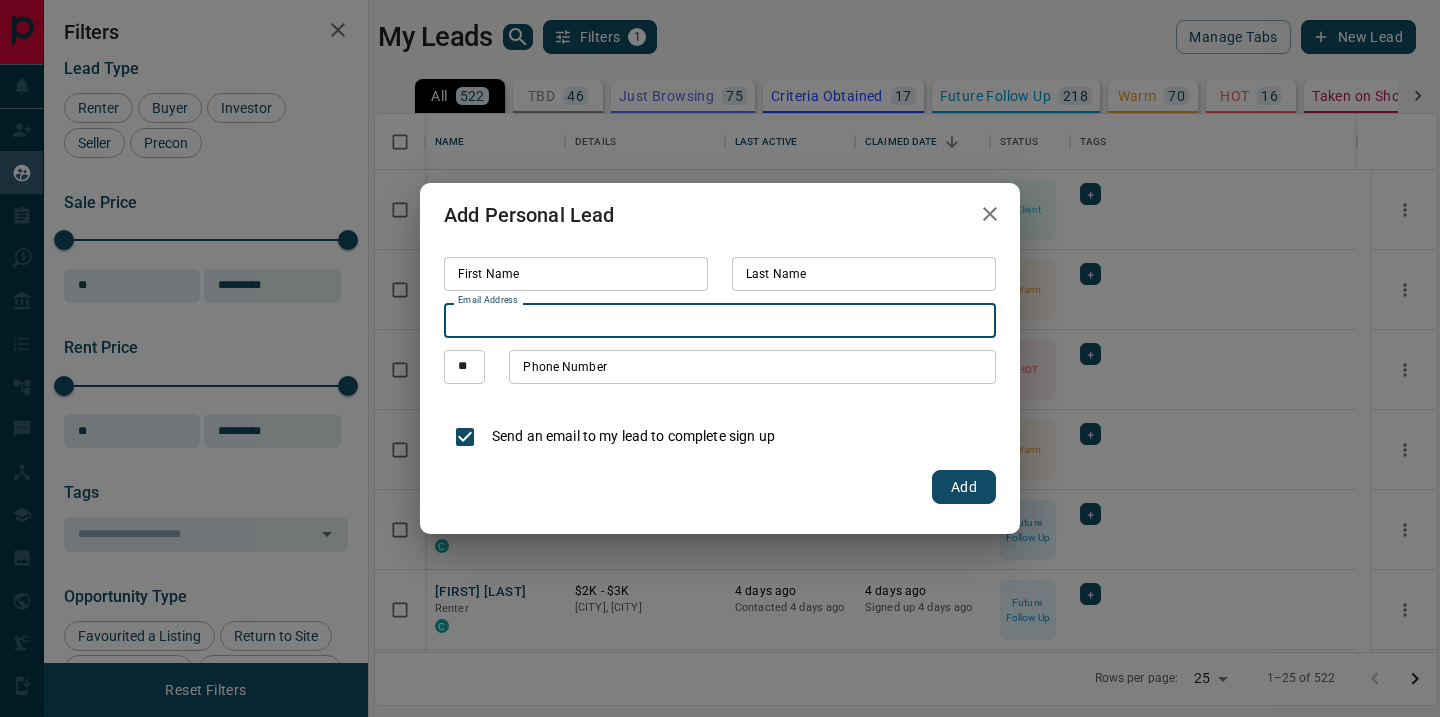 paste on "**********" 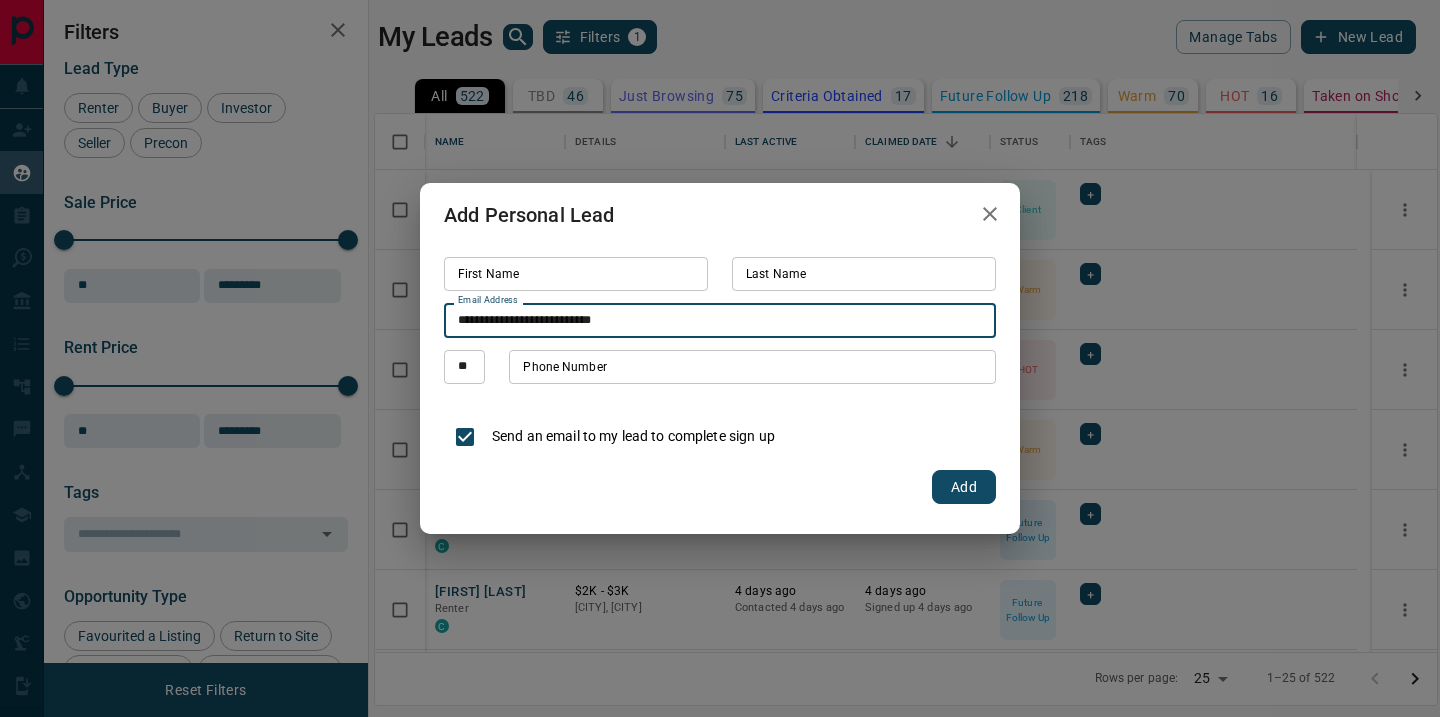 type on "**********" 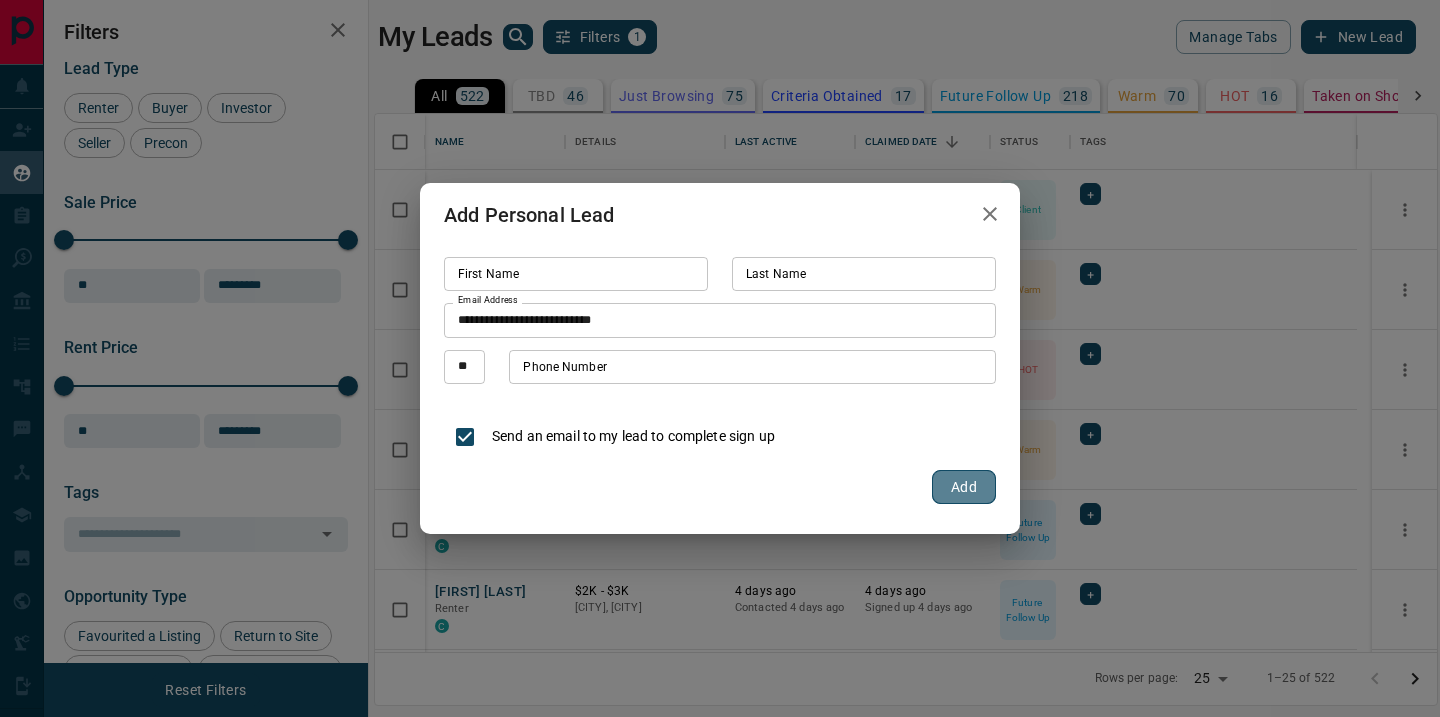 click on "Add" at bounding box center (964, 487) 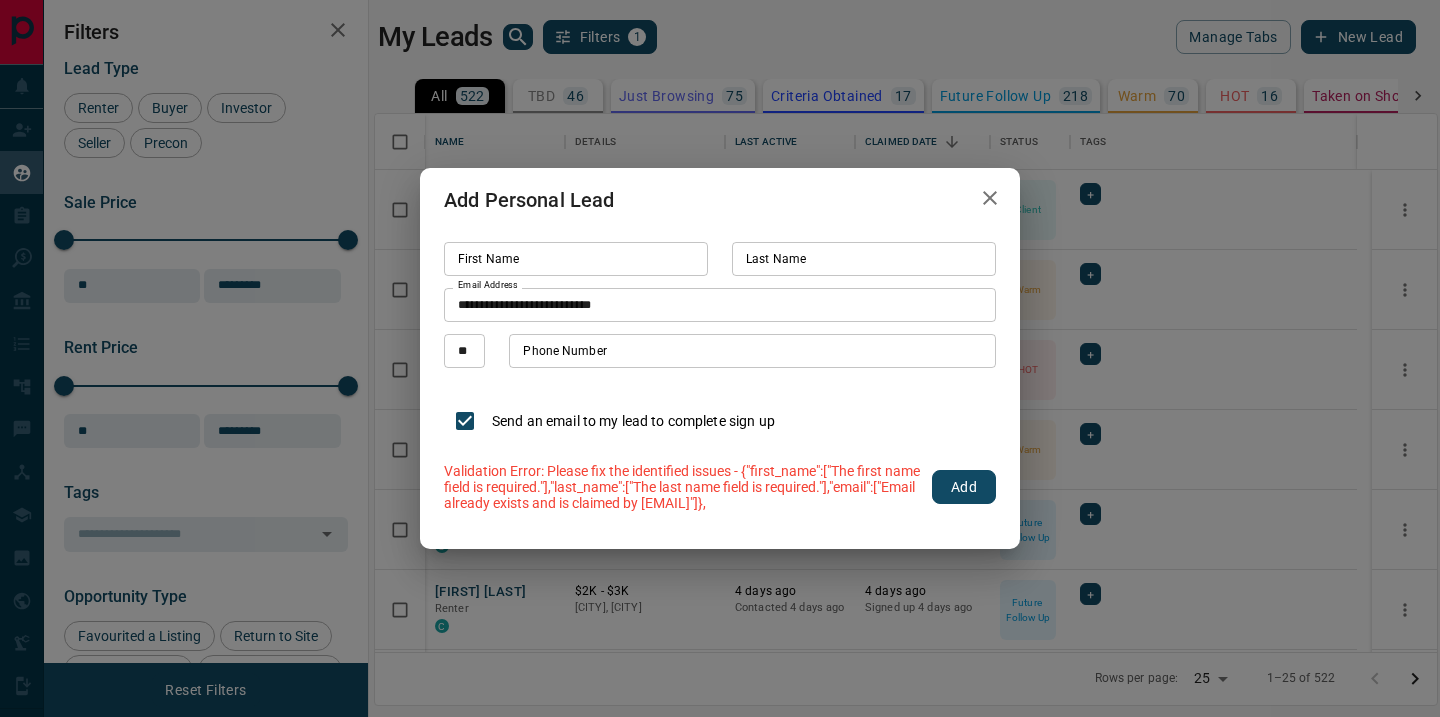 drag, startPoint x: 558, startPoint y: 511, endPoint x: 443, endPoint y: 506, distance: 115.10864 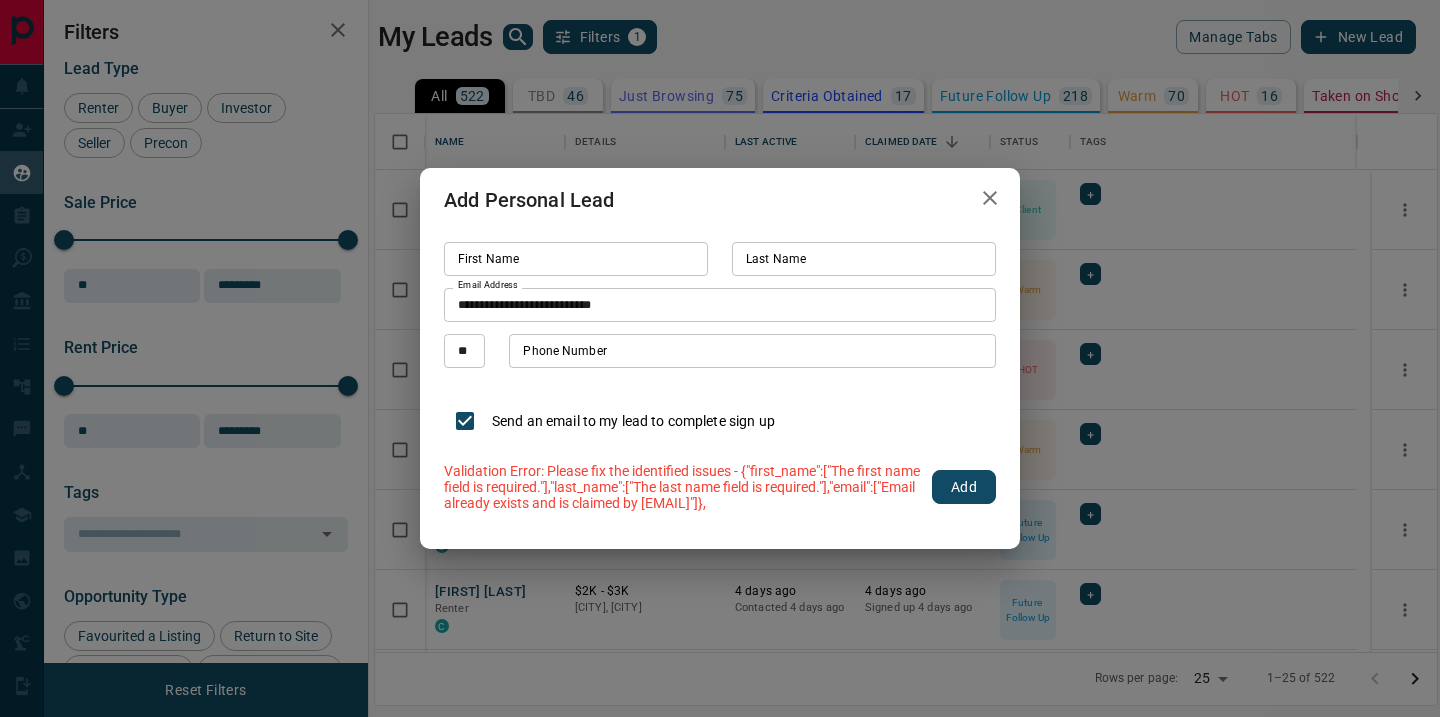 click on "Validation Error: Please fix the identified issues - {"first_name":["The first name field is required."],"last_name":["The last name field is required."],"email":["Email already exists and is claimed by [EMAIL]"]}," at bounding box center (682, 487) 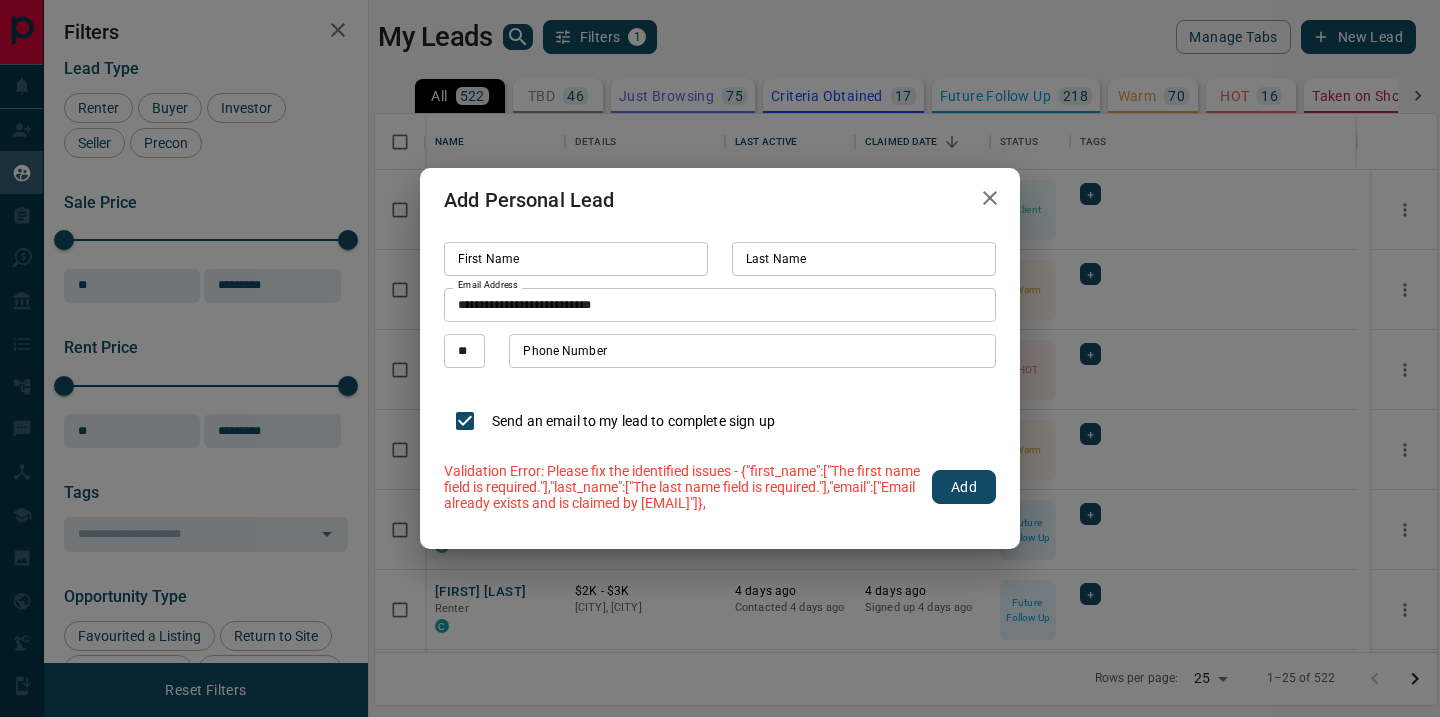 copy on "[EMAIL]" 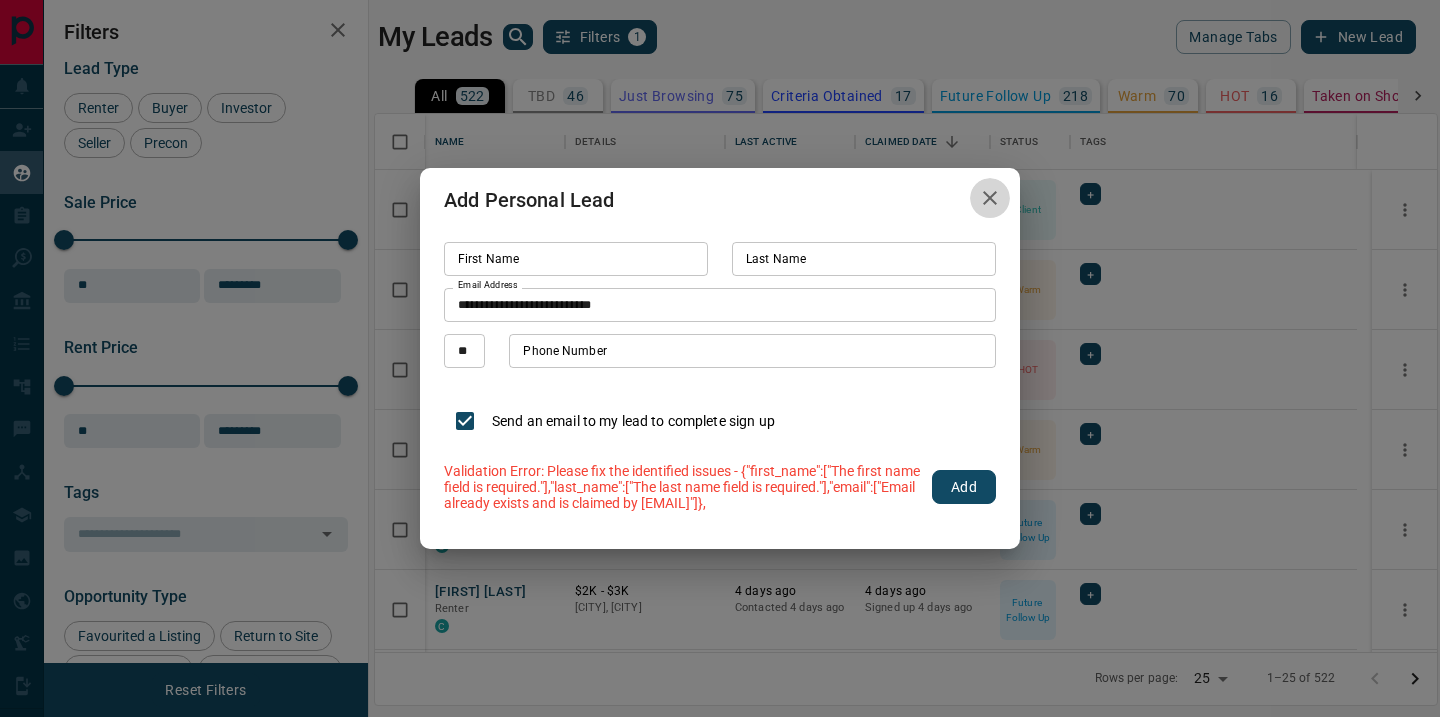 click 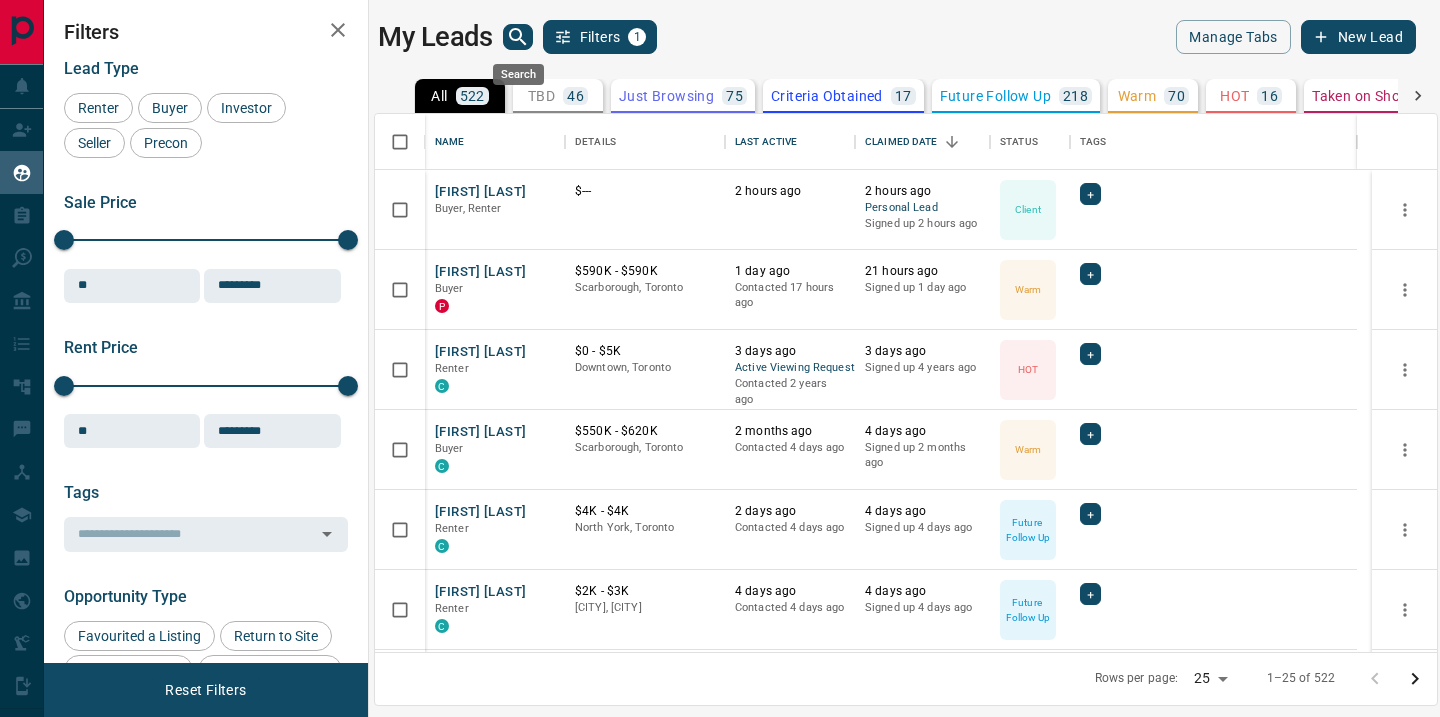 click 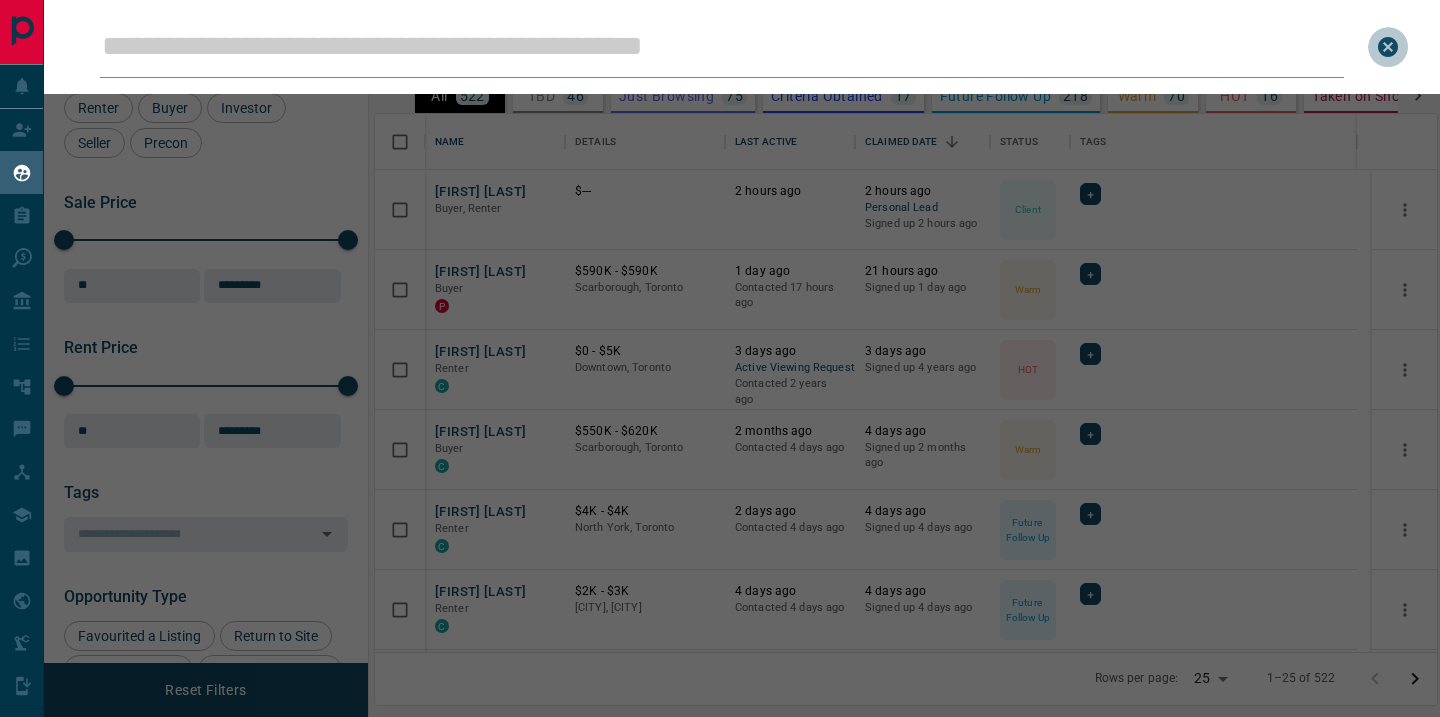 click 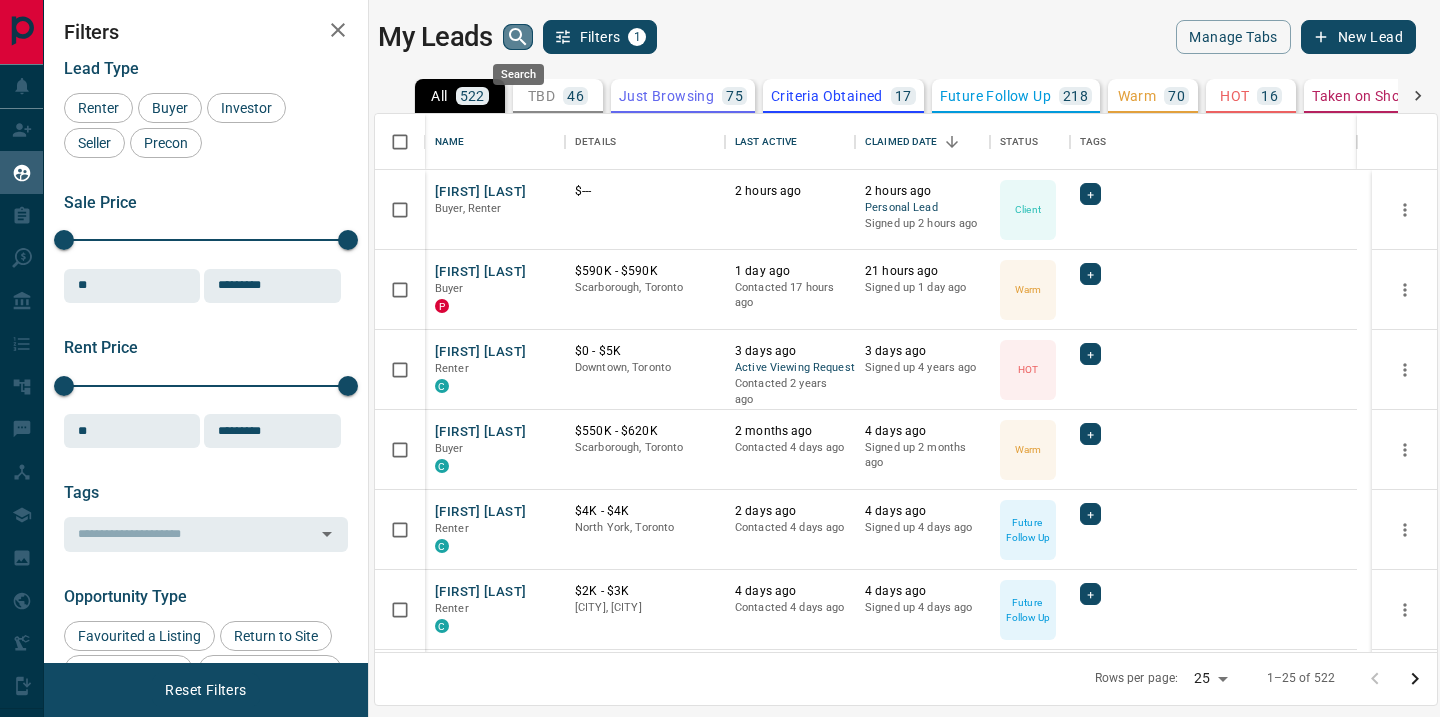 click 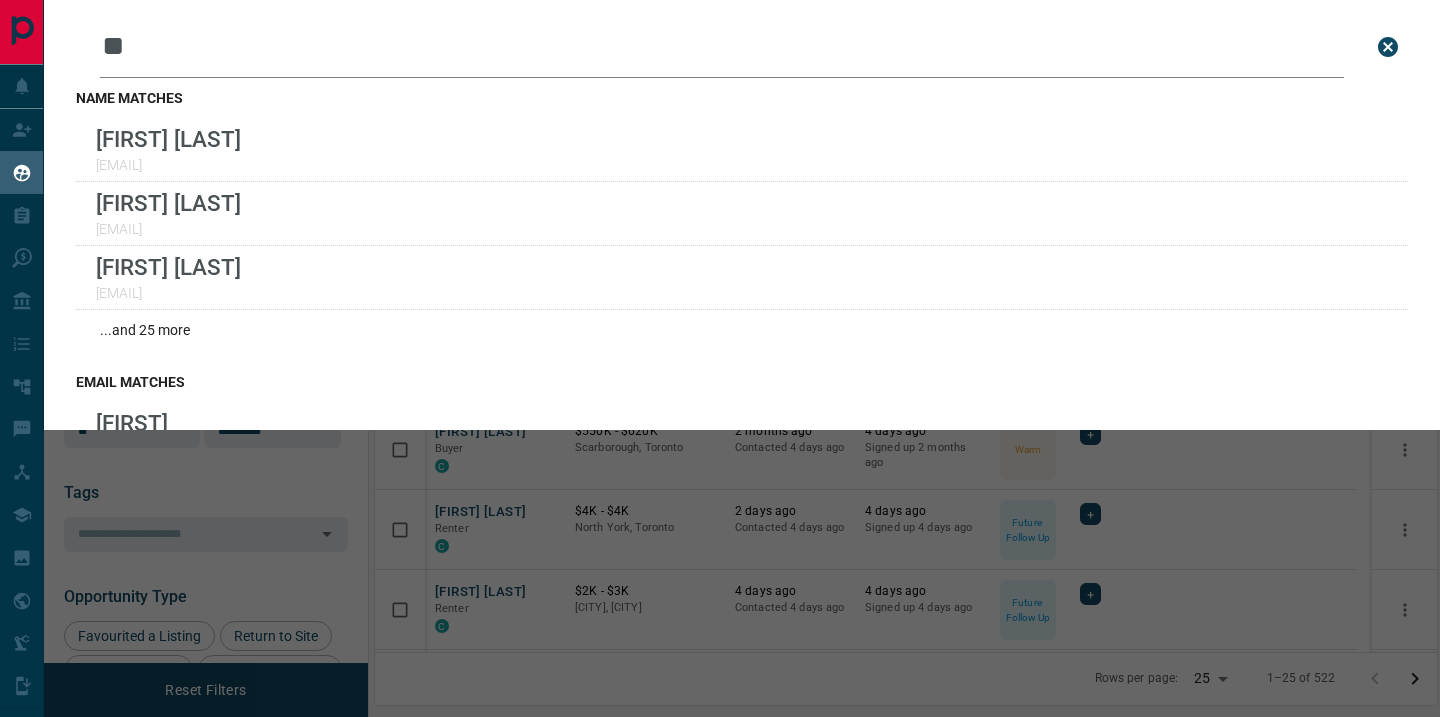 type on "*" 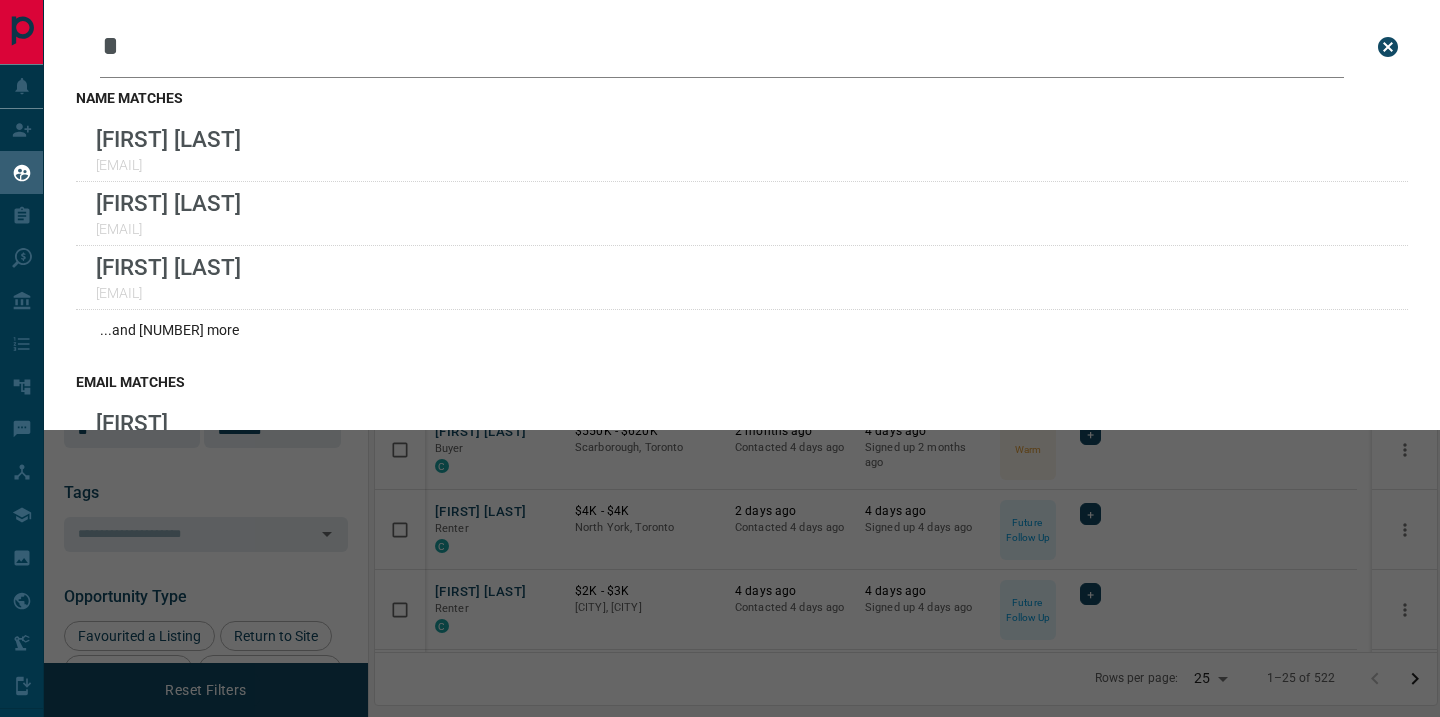 type 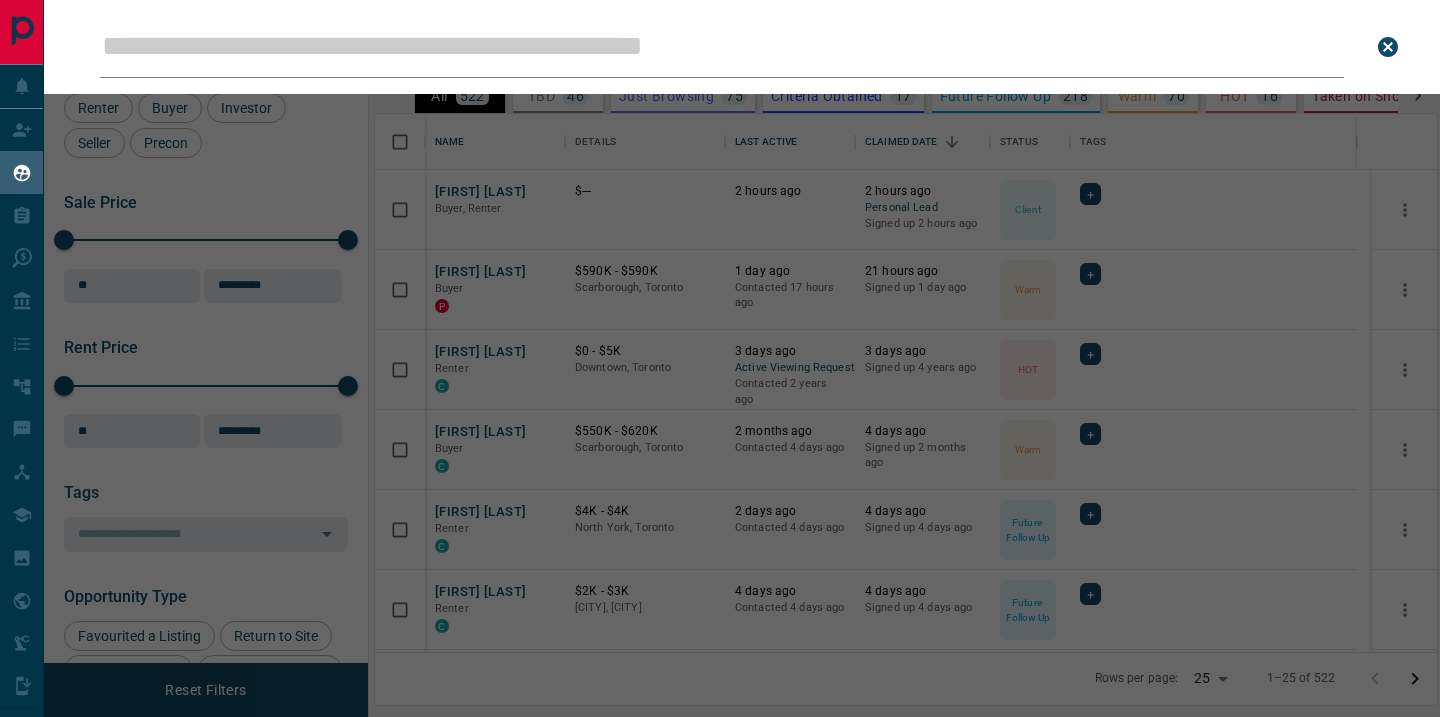 click 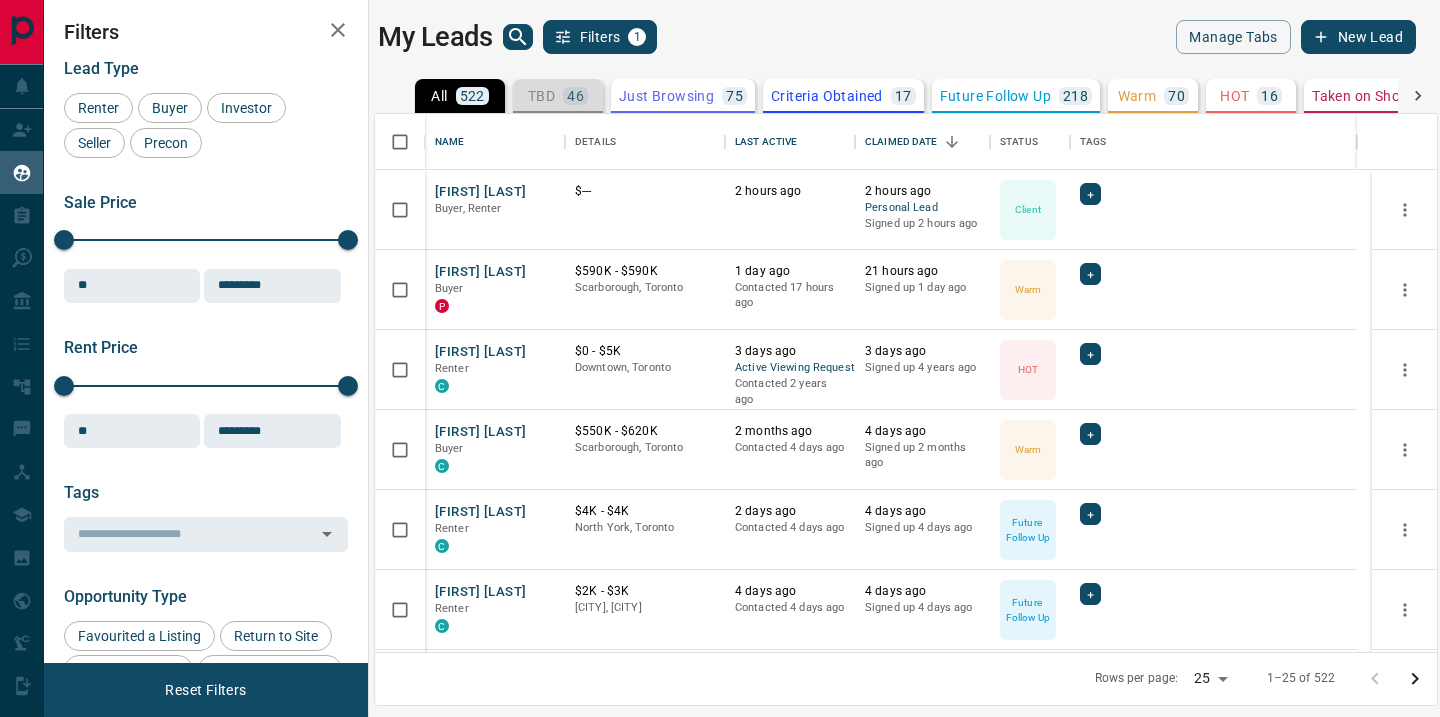 click on "TBD" at bounding box center (541, 96) 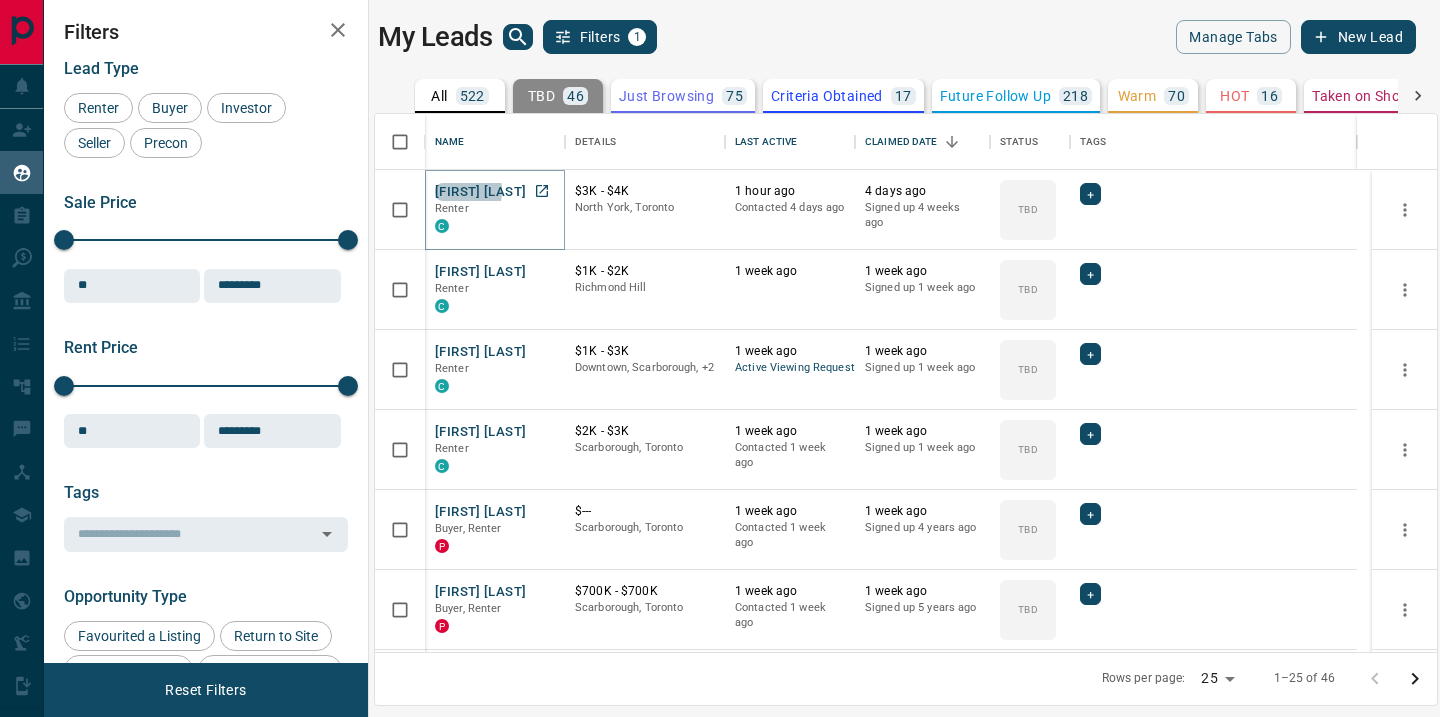 click on "[FIRST] [LAST]" at bounding box center (480, 192) 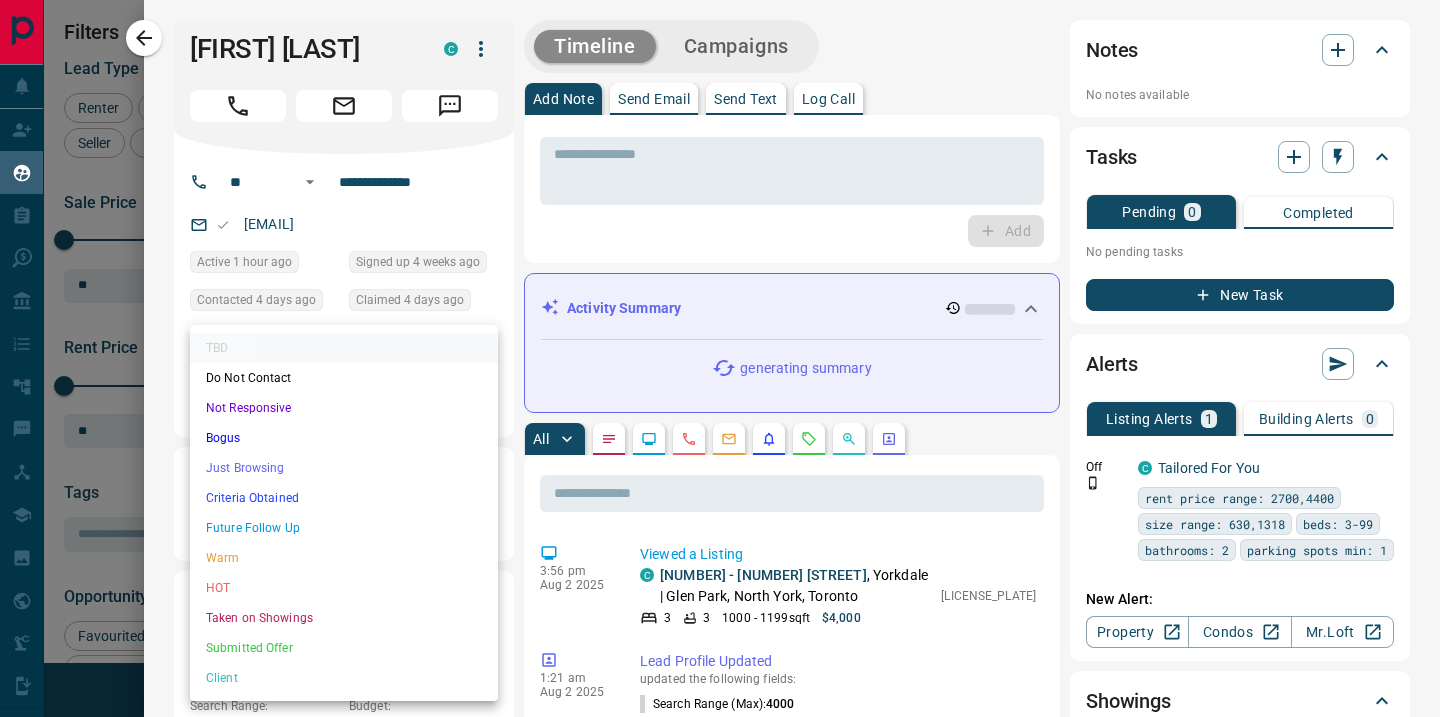 click on "Lead Transfers Claim Leads My Leads Tasks Opportunities Deals Campaigns Automations Messages Broker Bay Training Media Services Agent Resources Precon Worksheet Mobile Apps Disclosure Logout My Leads Filters 1 Manage Tabs New Lead All 522 TBD 46 Do Not Contact - Not Responsive 28 Bogus 18 Just Browsing 75 Criteria Obtained 17 Future Follow Up 218 Warm 70 HOT 16 Taken on Showings 6 Submitted Offer 1 Client 27 Name Details Last Active Claimed Date Status Tags [FIRST] [LAST] Renter C [PRICE] - [PRICE] [CITY], [CITY] [TIME] ago Contacted [TIME] ago [TIME] ago Signed up [TIME] ago TBD + [FIRST] [LAST] Renter C [PRICE] - [PRICE] [CITY] [TIME] ago Active Viewing Request [TIME] ago Signed up [TIME] ago TBD + [FIRST] [LAST] Renter C [PRICE] - [PRICE] [CITY], [CITY] [TIME] ago Contacted [TIME] ago [TIME] ago Signed up [TIME] ago TBD + [FIRST] [LAST] Renter C [PRICE] - [PRICE] [CITY], [CITY] [TIME] ago TBD + [FIRST] [LAST] Buyer, Renter P [PRICE] [CITY], [CITY] [TIME] ago TBD + P" at bounding box center [720, 346] 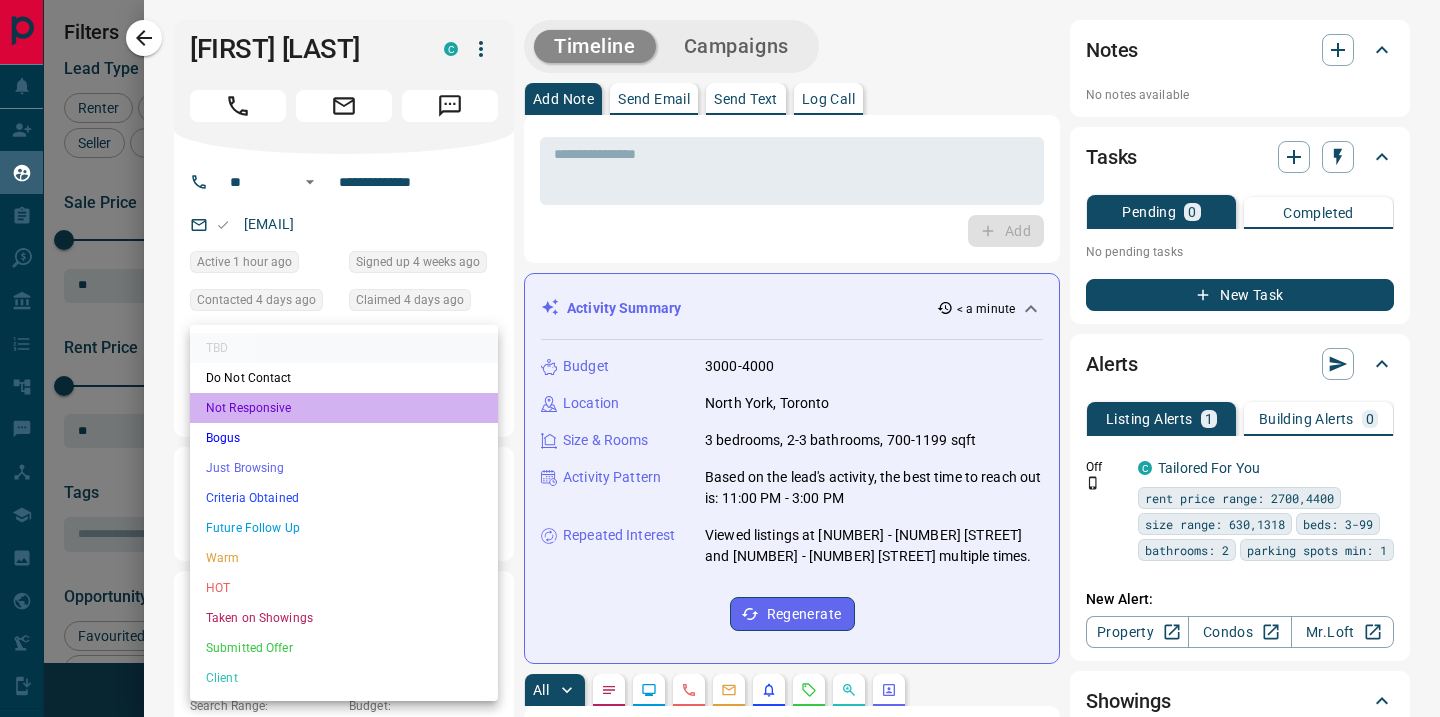 click on "Not Responsive" at bounding box center (344, 408) 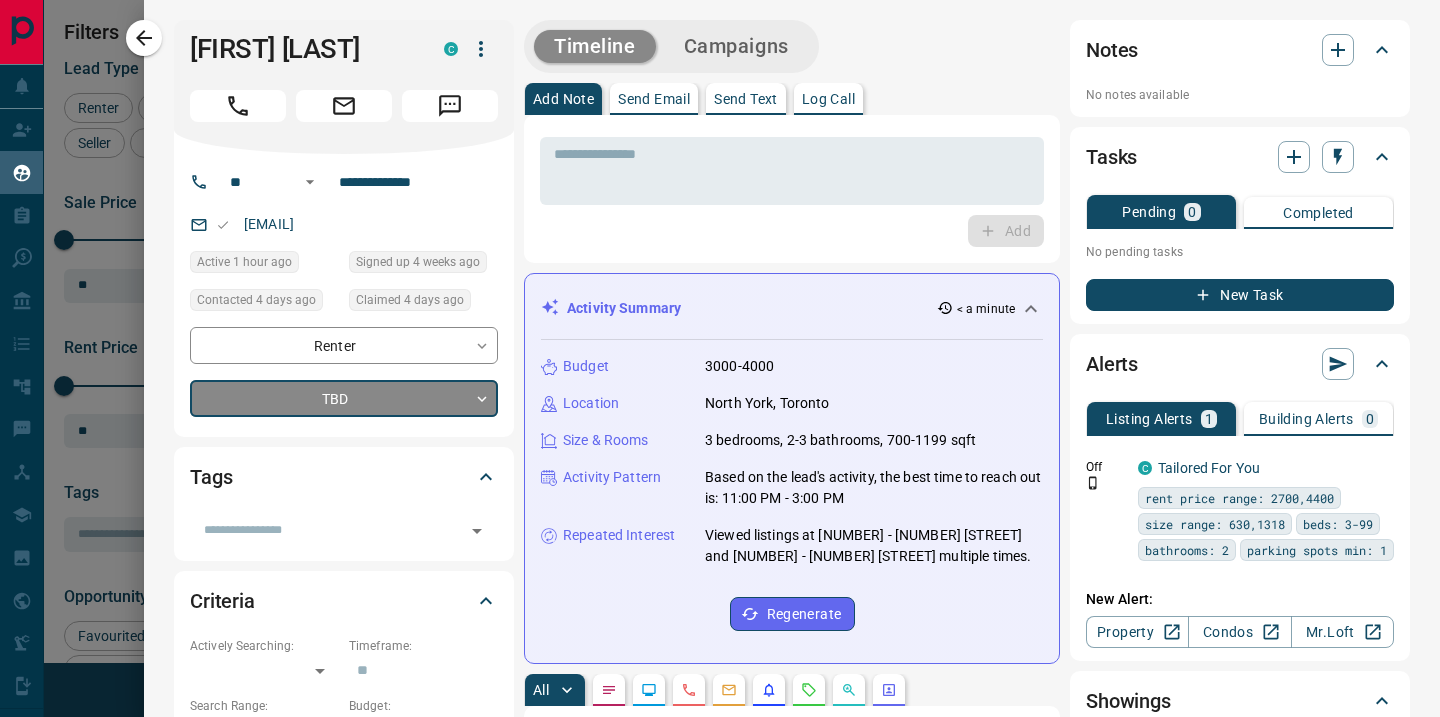 type on "*" 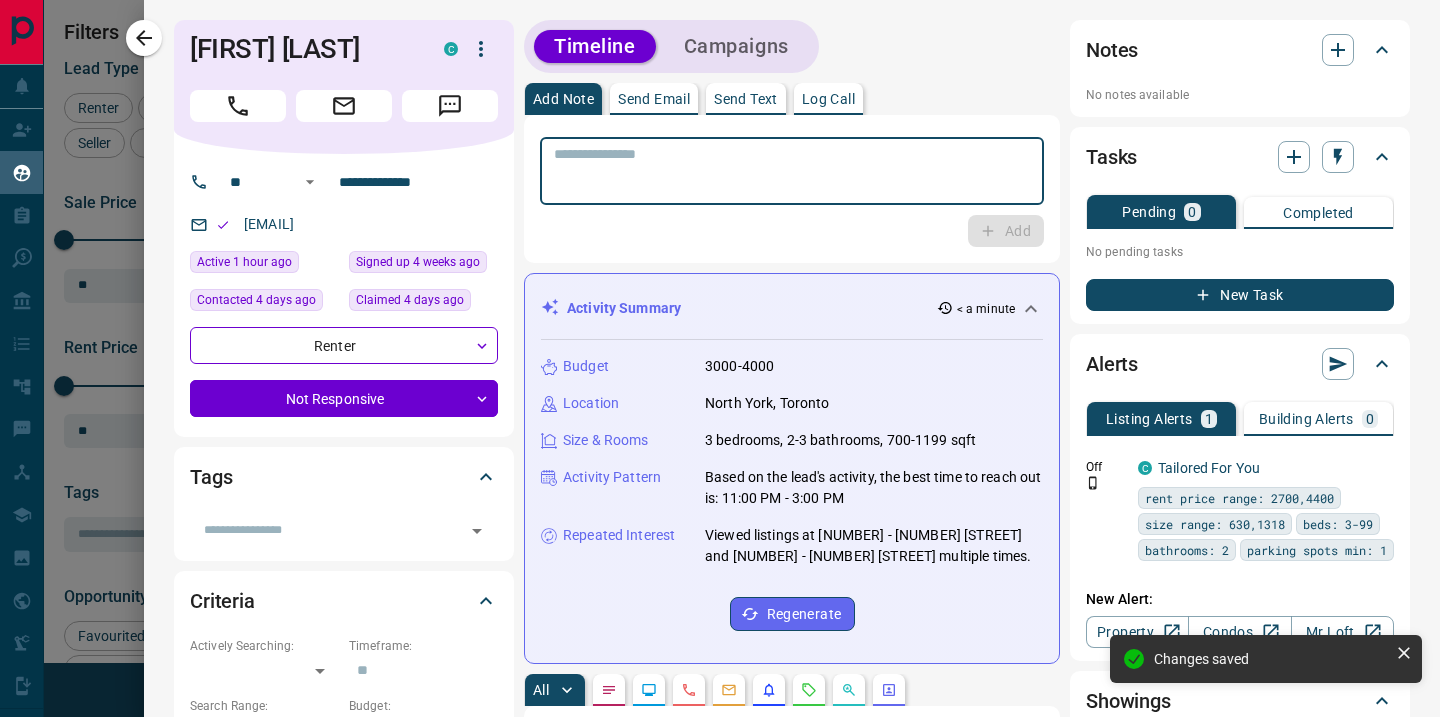 click at bounding box center (792, 171) 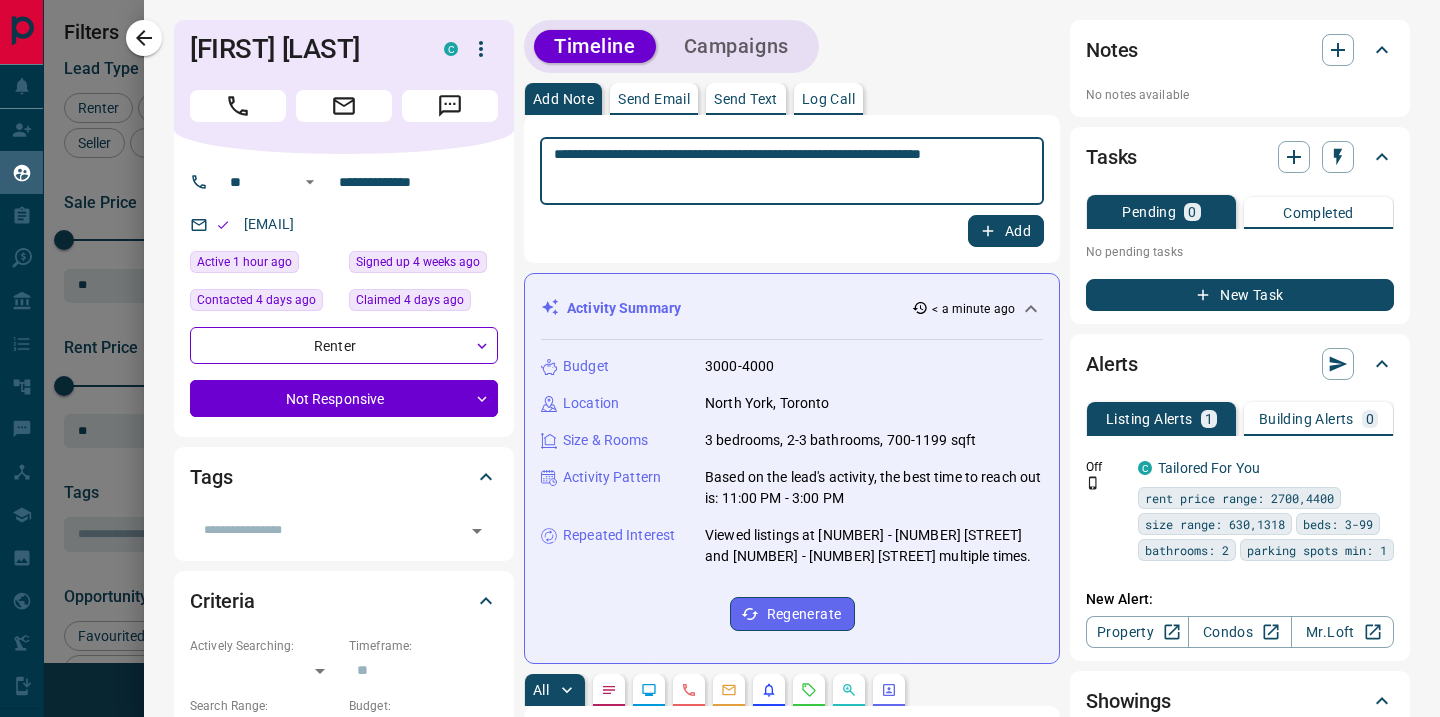 type on "**********" 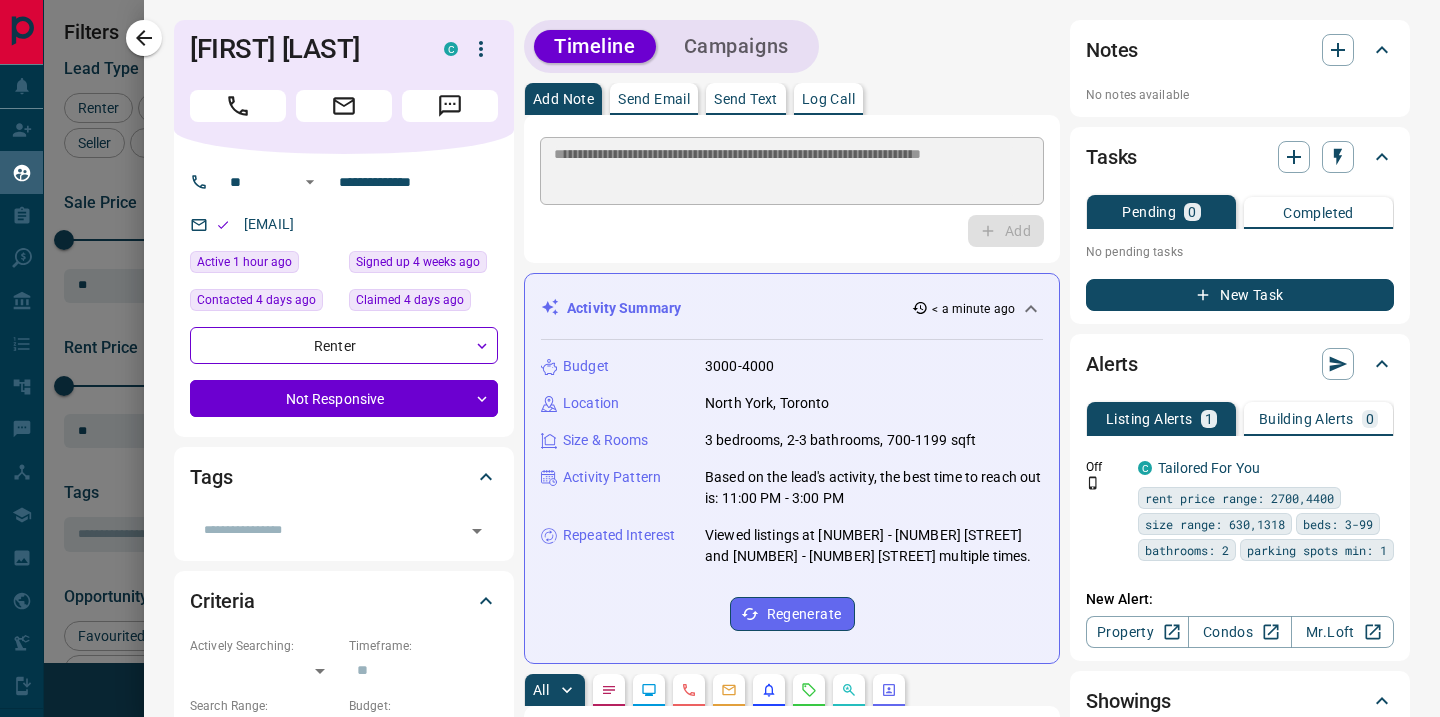 type 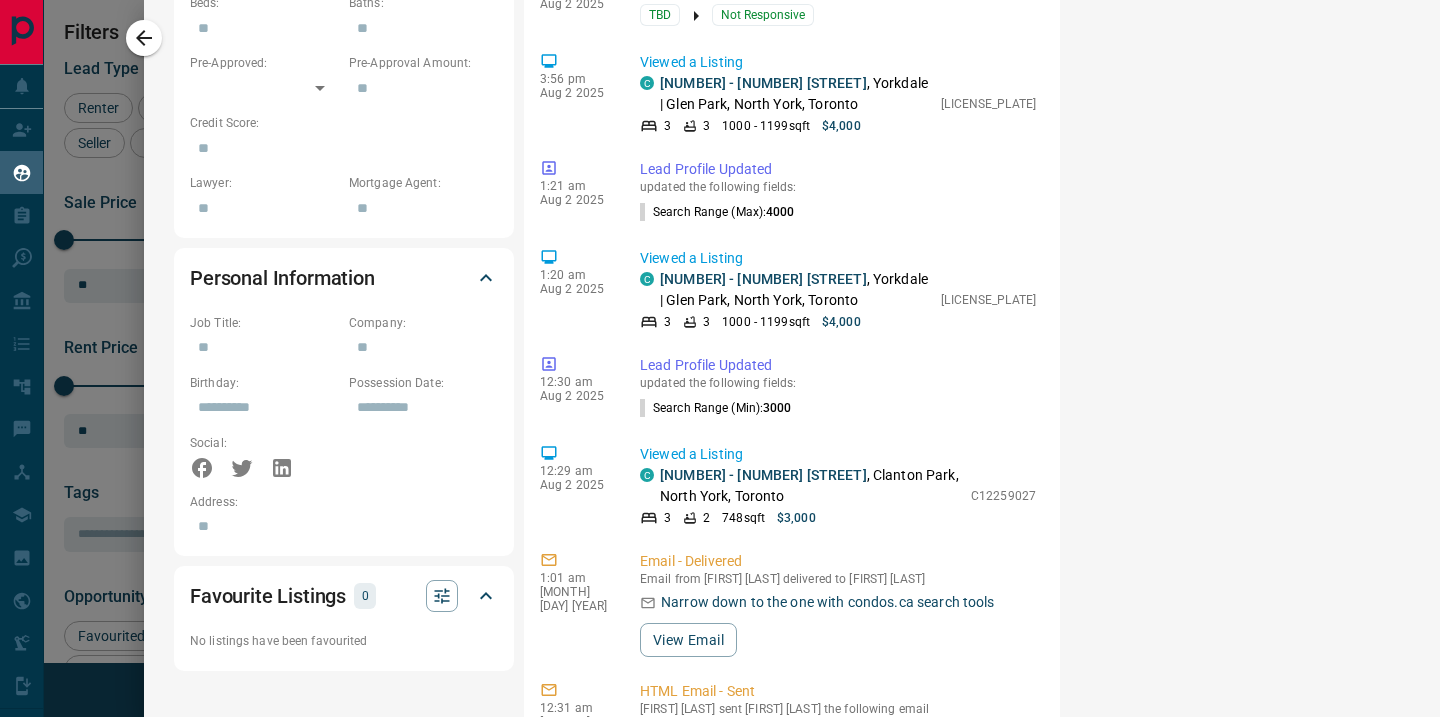 scroll, scrollTop: 948, scrollLeft: 0, axis: vertical 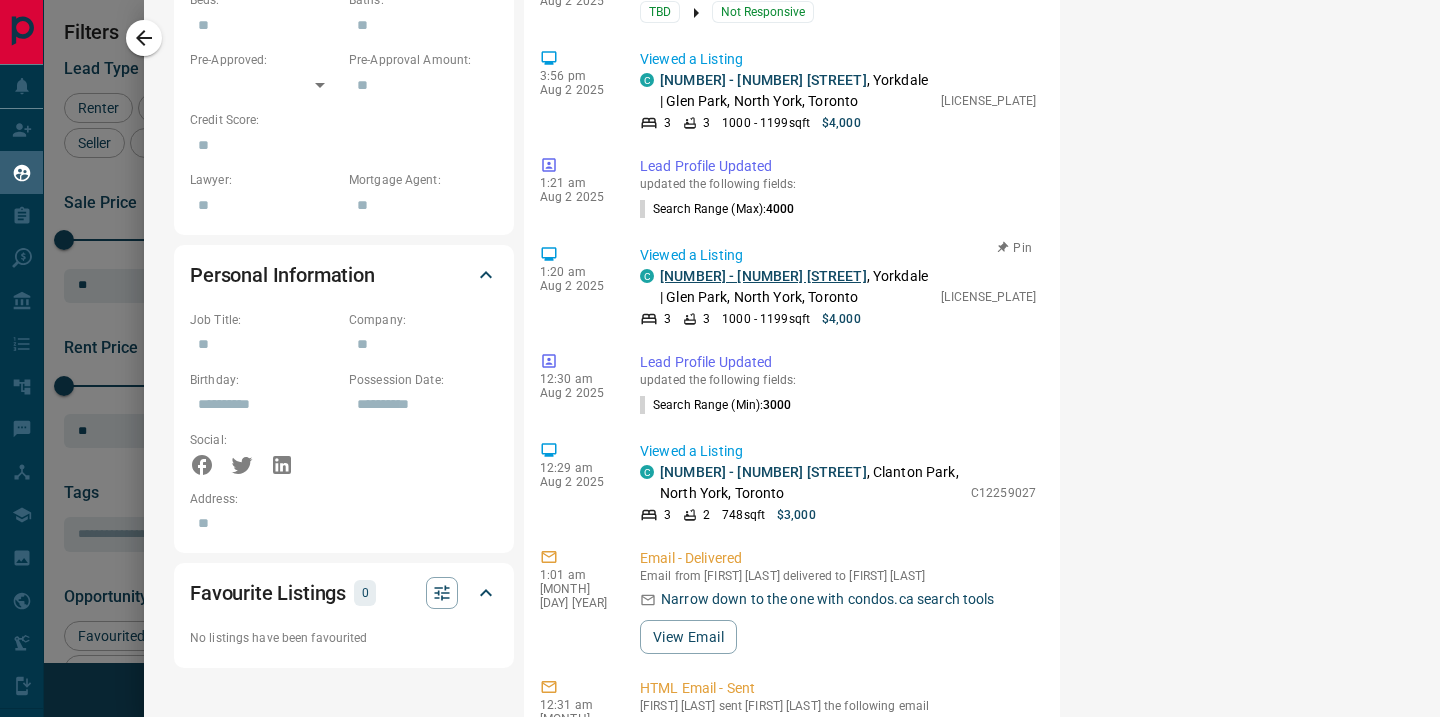 click on "[NUMBER] - [NUMBER] [STREET]" at bounding box center [763, 276] 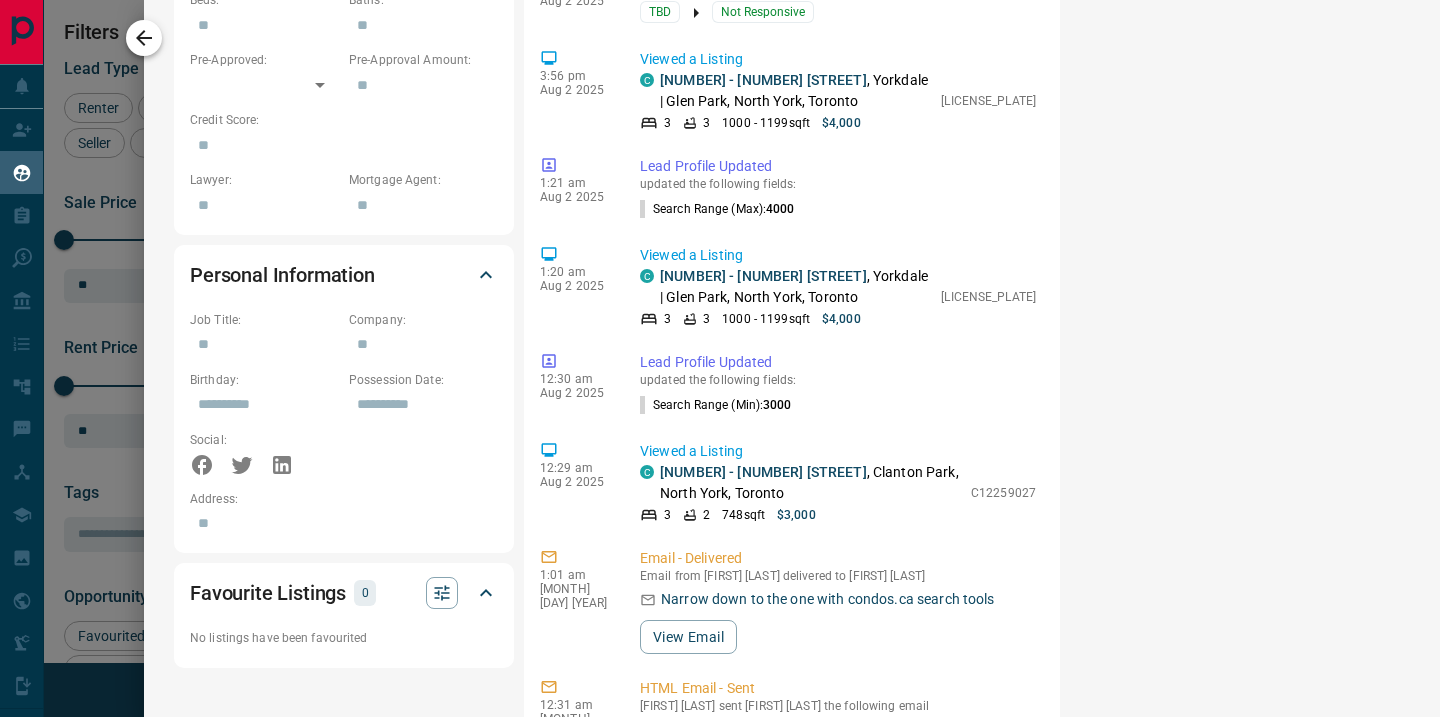 click 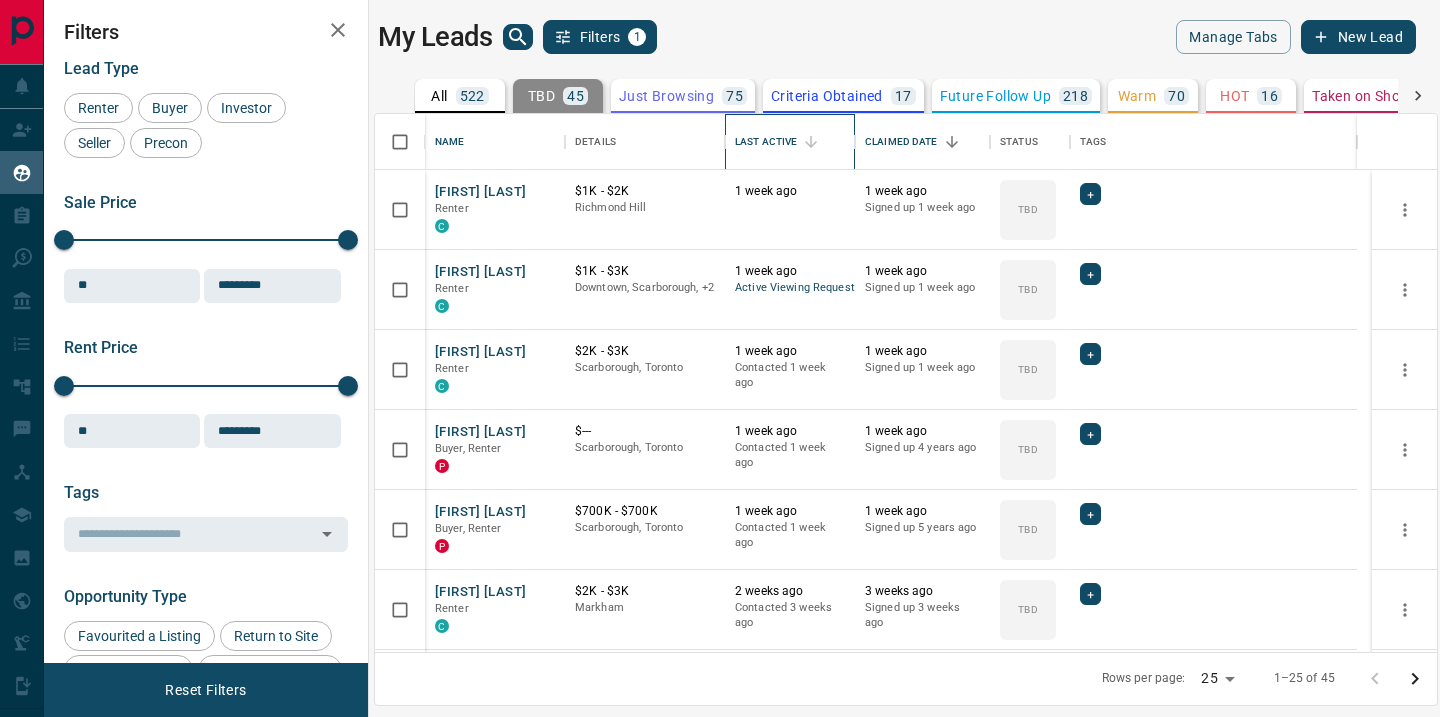 click on "Last Active" at bounding box center [766, 142] 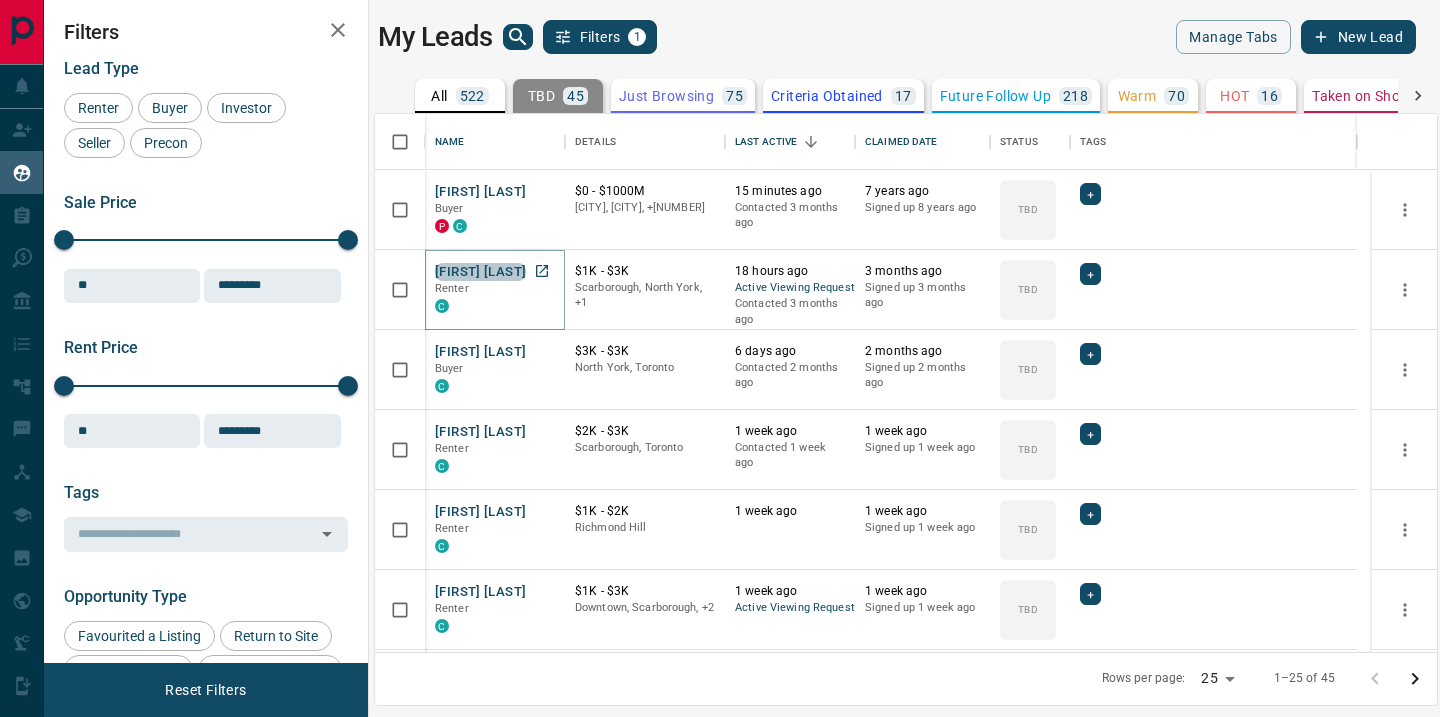 click on "[FIRST] [LAST]" at bounding box center [480, 272] 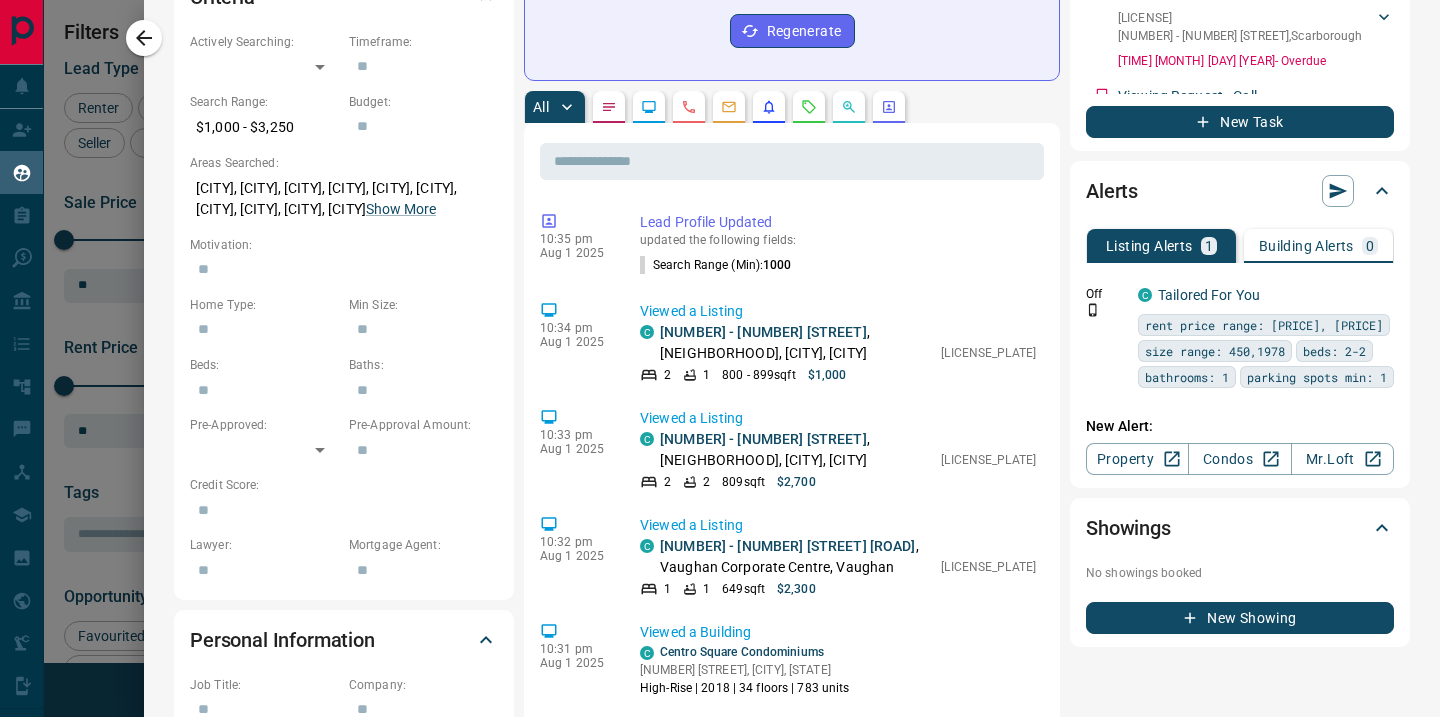 scroll, scrollTop: 611, scrollLeft: 0, axis: vertical 